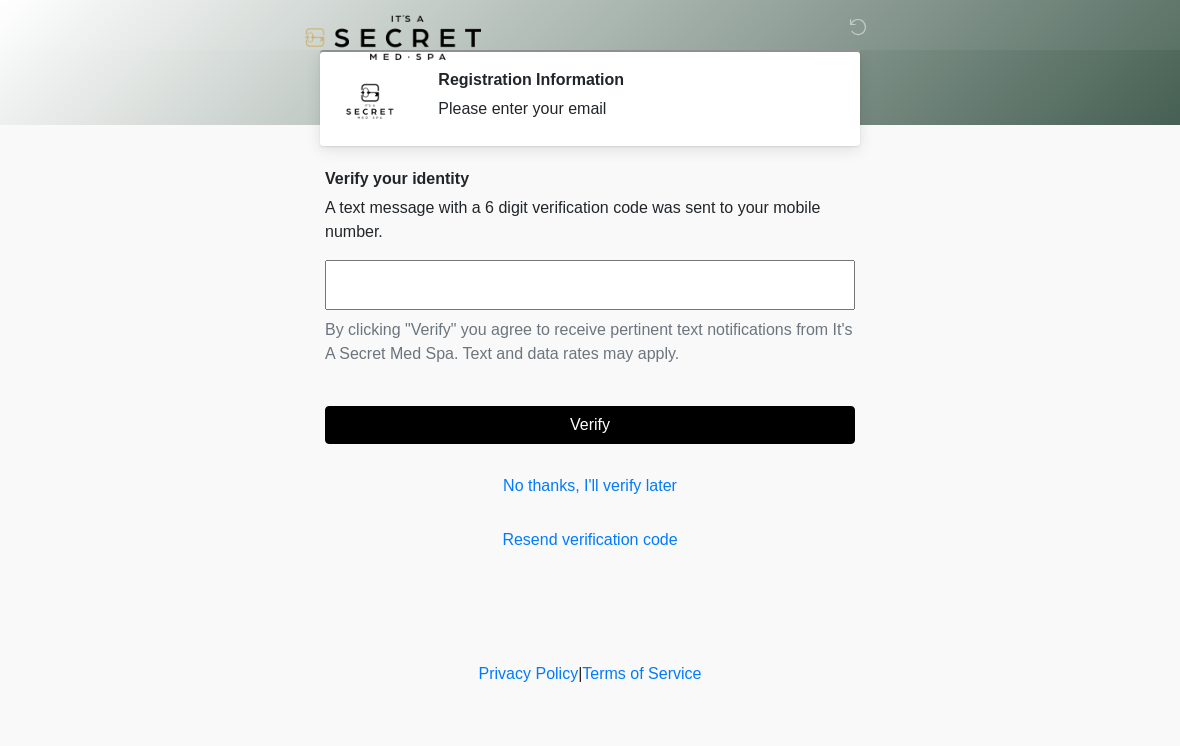 scroll, scrollTop: 0, scrollLeft: 0, axis: both 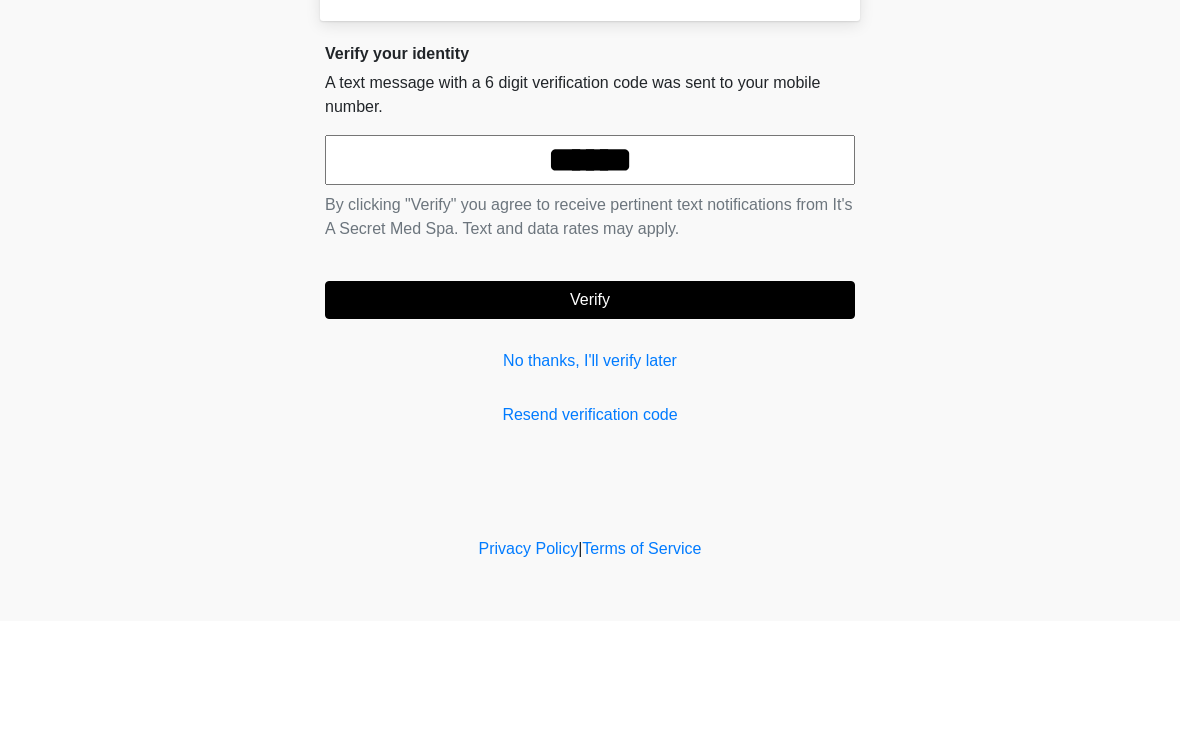 type on "******" 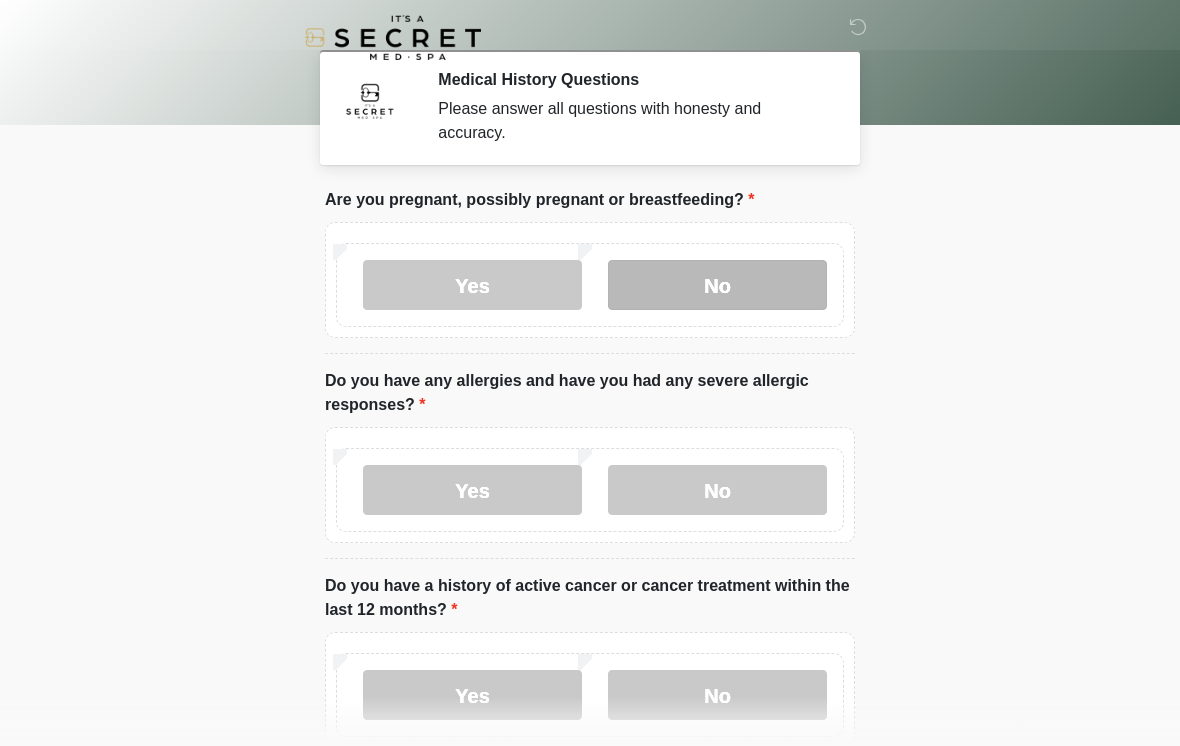 click on "No" at bounding box center [717, 285] 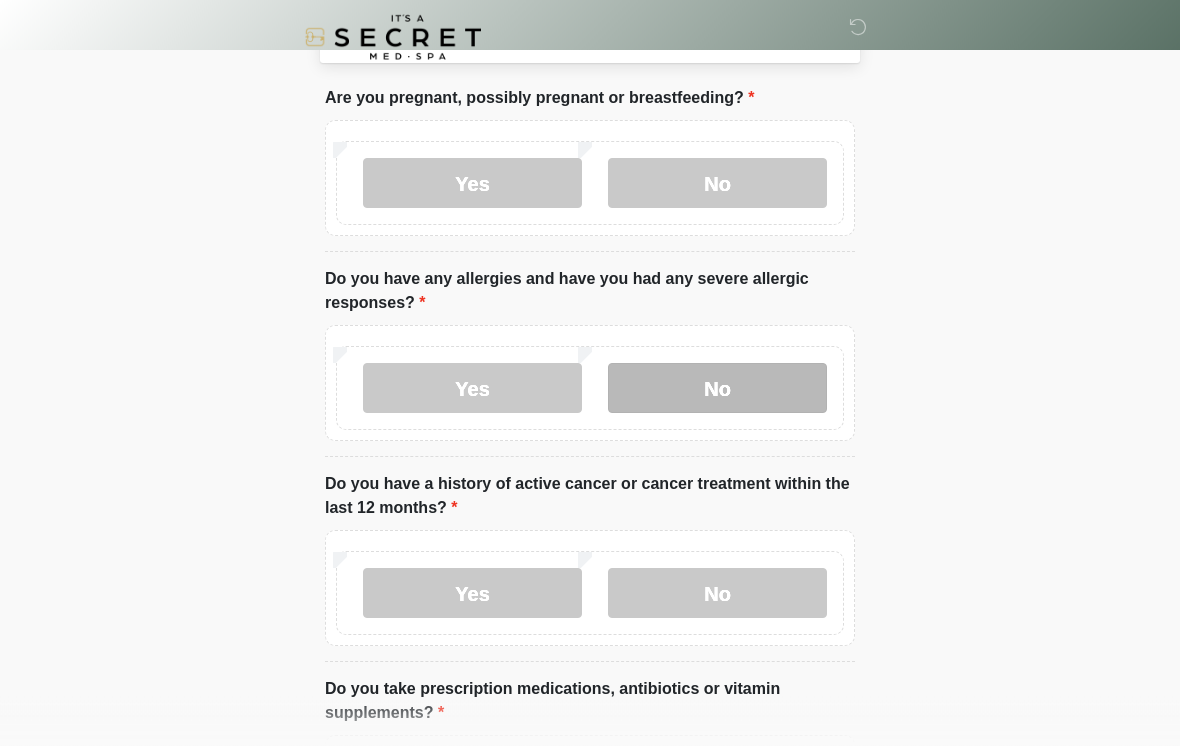 click on "No" at bounding box center (717, 389) 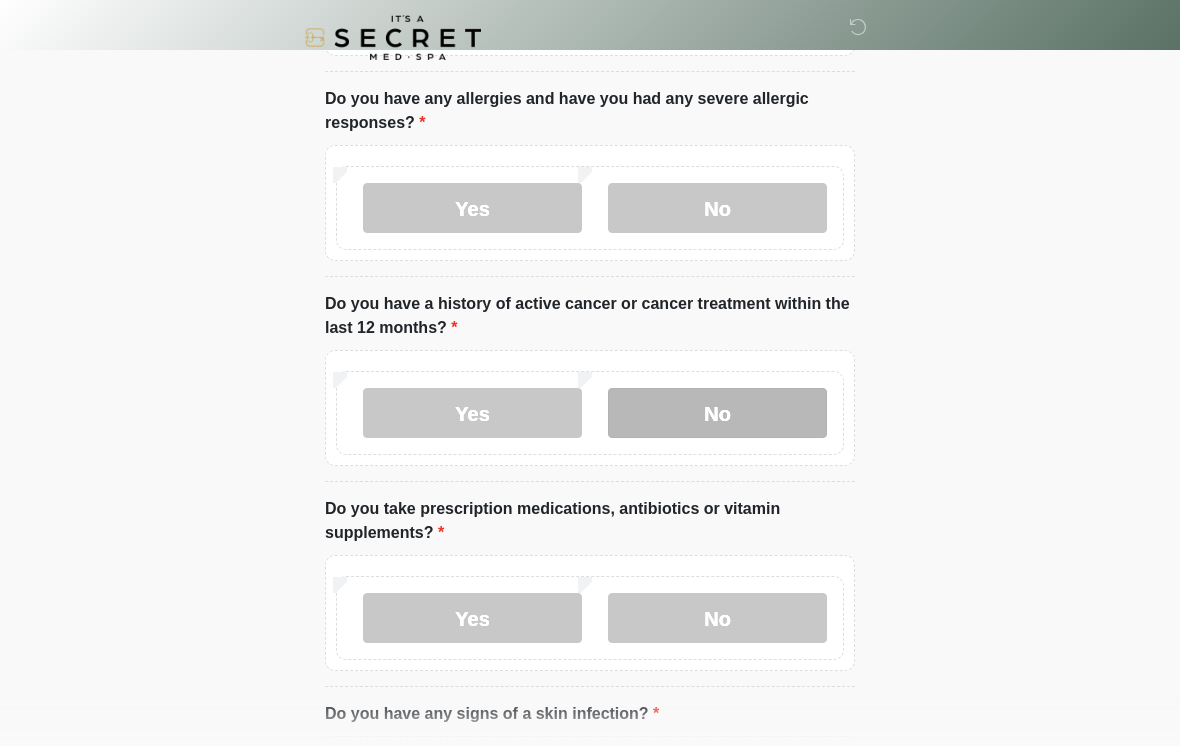 click on "No" at bounding box center [717, 413] 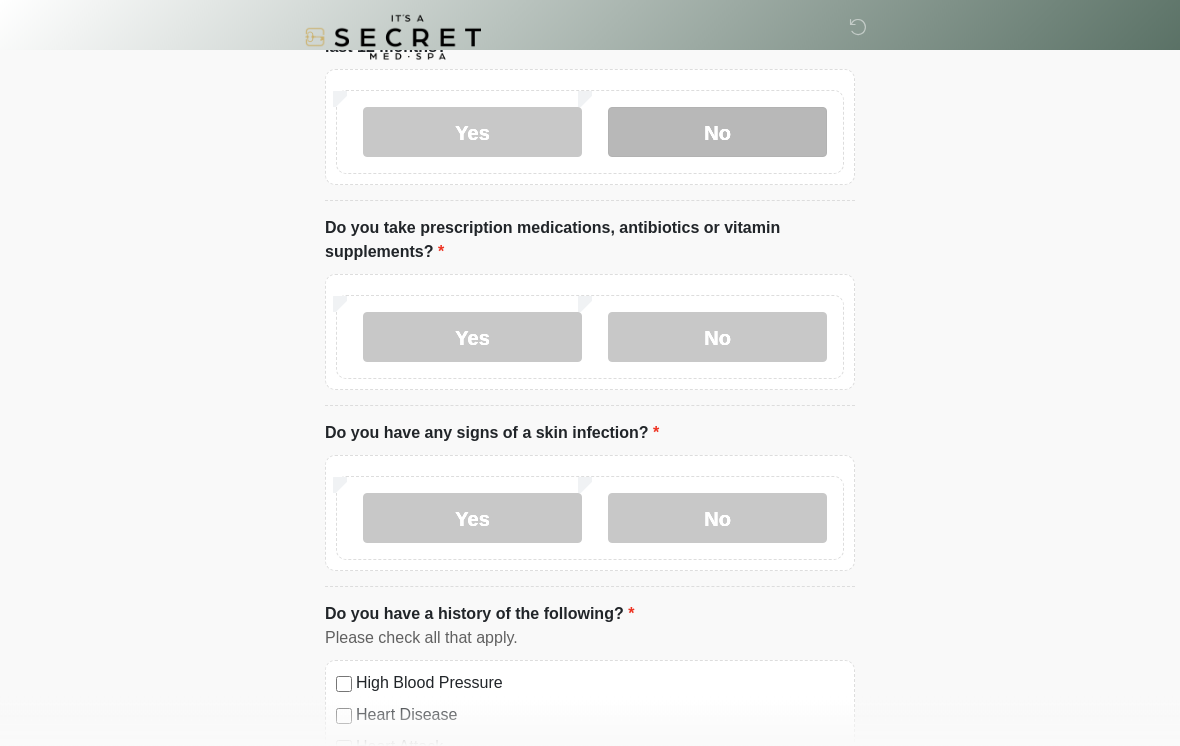 scroll, scrollTop: 567, scrollLeft: 0, axis: vertical 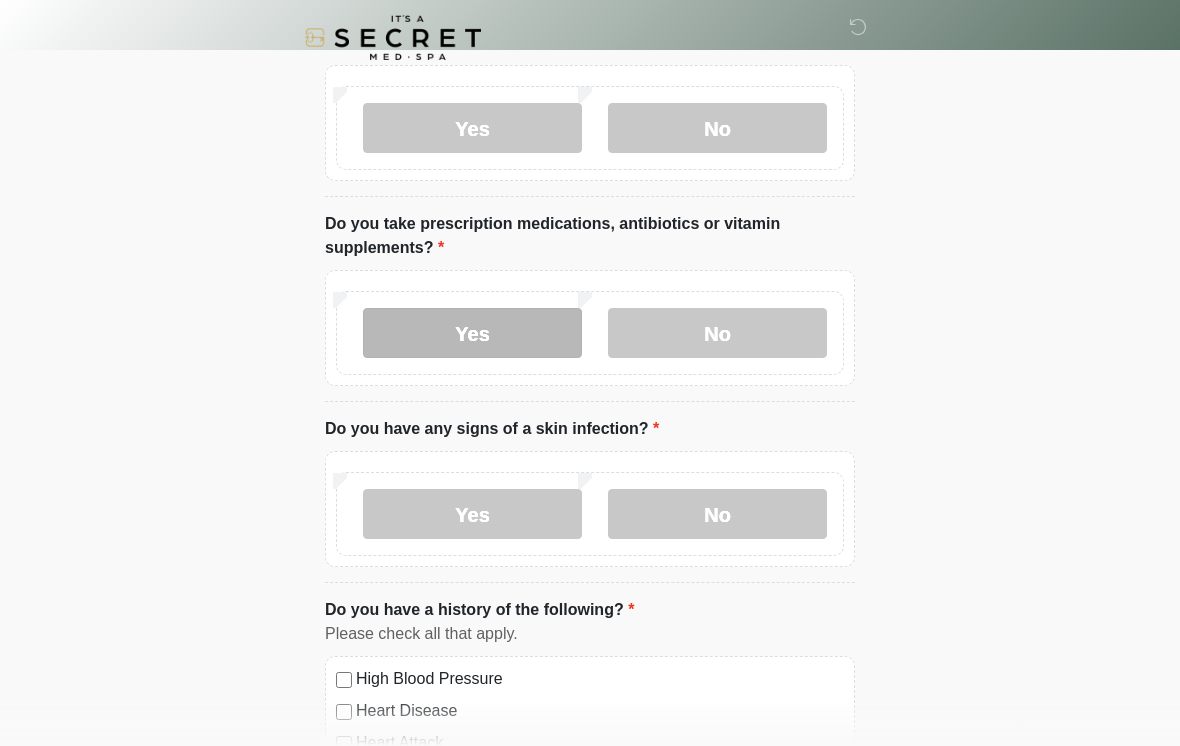 click on "Yes" at bounding box center [472, 333] 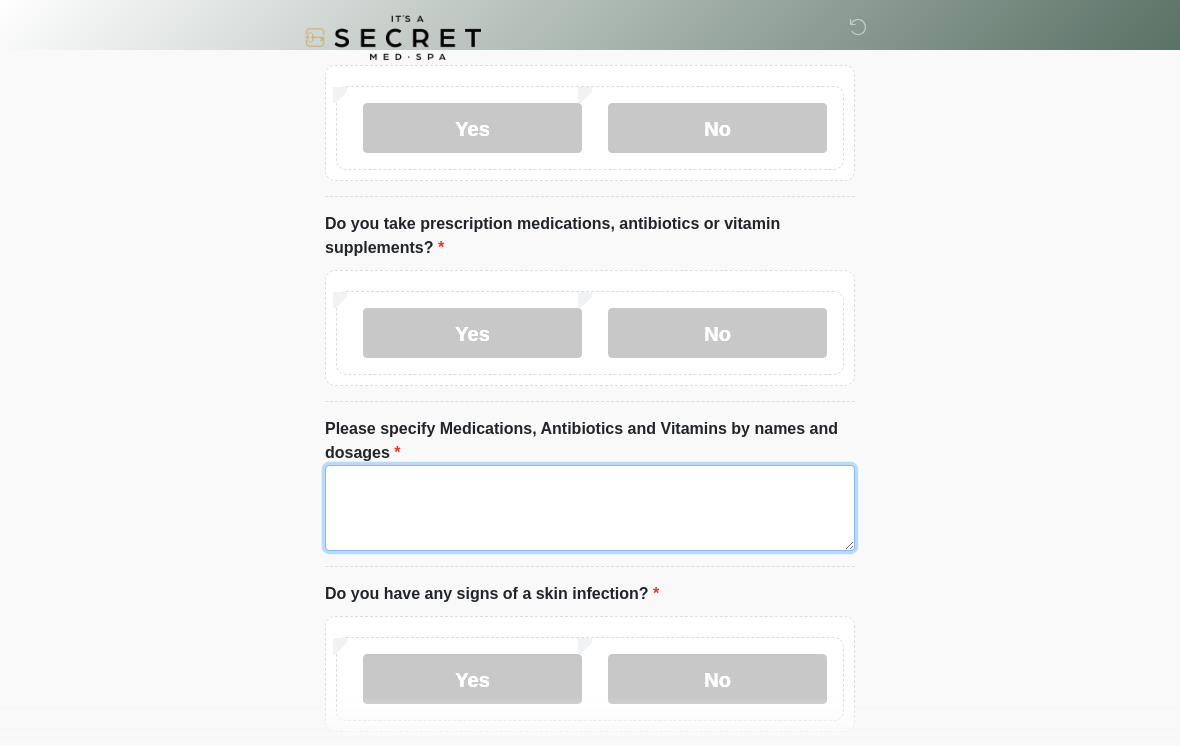 click on "Please specify Medications, Antibiotics and Vitamins by names and dosages" at bounding box center [590, 508] 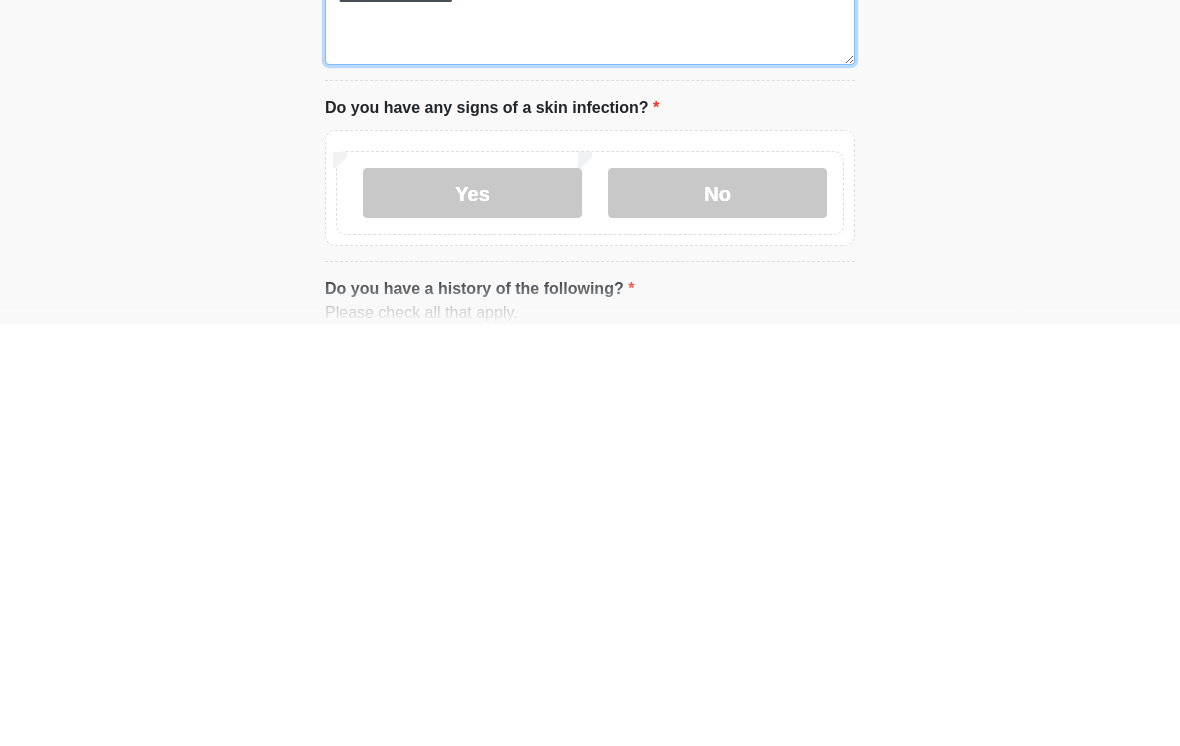scroll, scrollTop: 634, scrollLeft: 0, axis: vertical 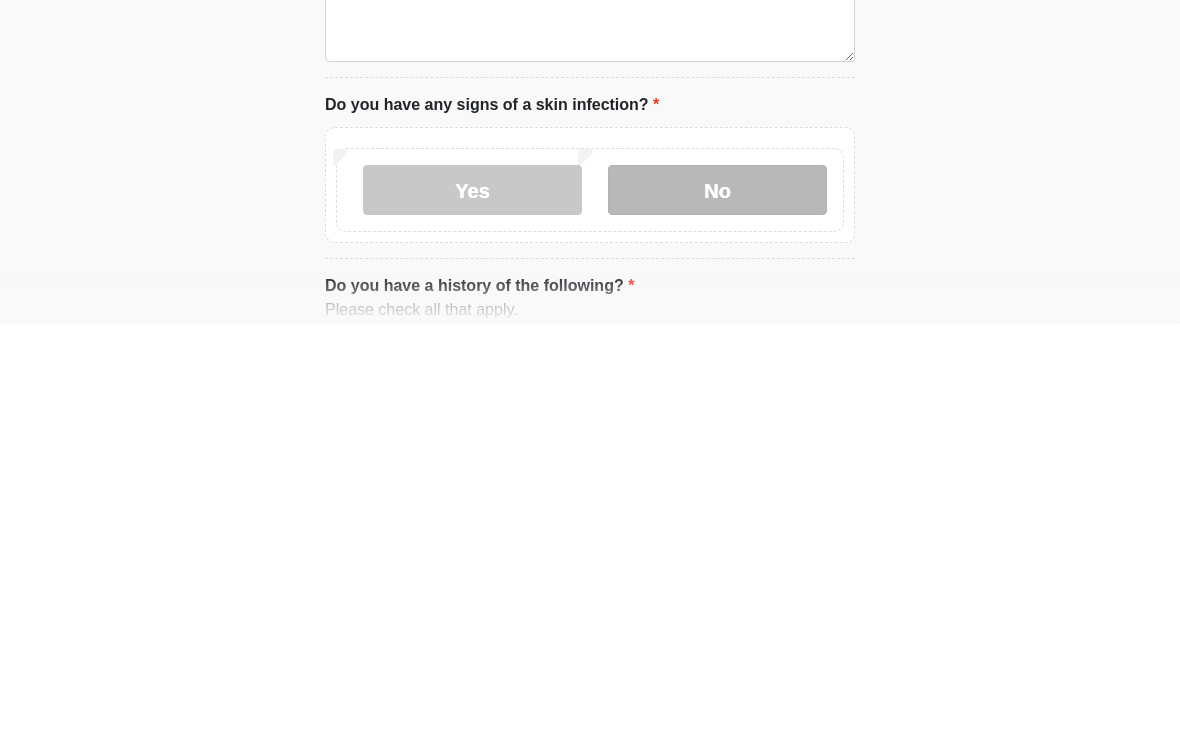 click on "No" at bounding box center [717, 612] 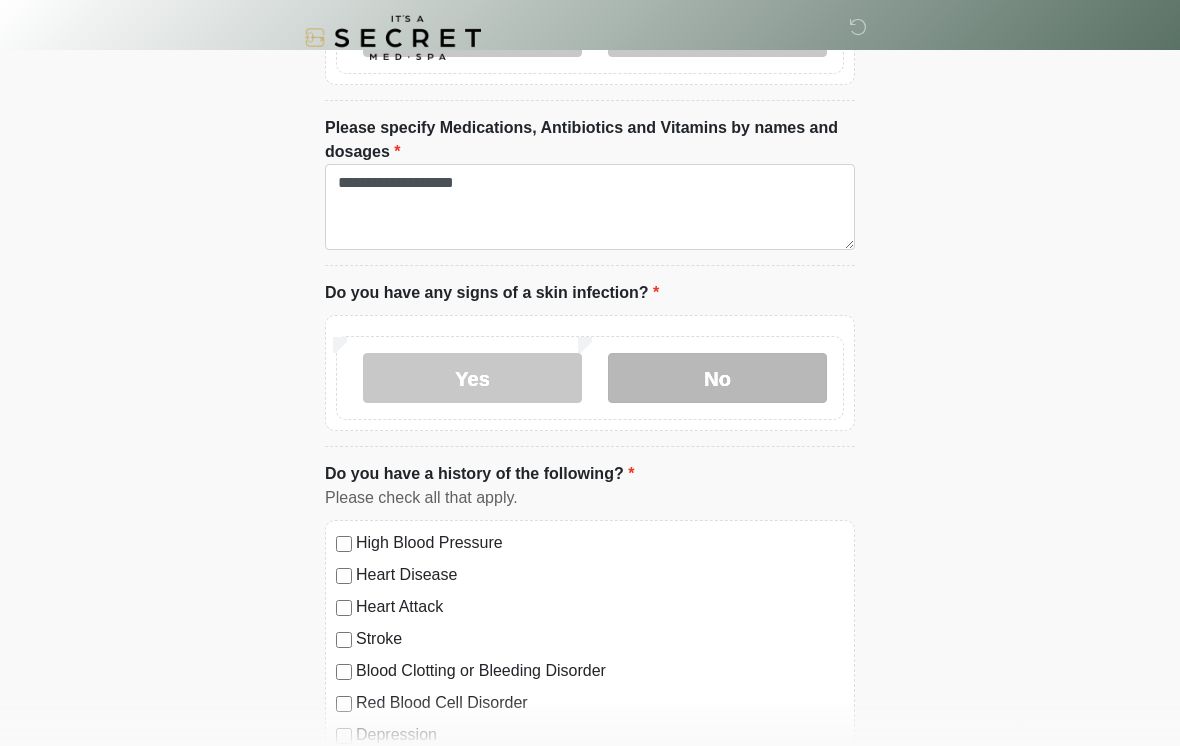 scroll, scrollTop: 869, scrollLeft: 0, axis: vertical 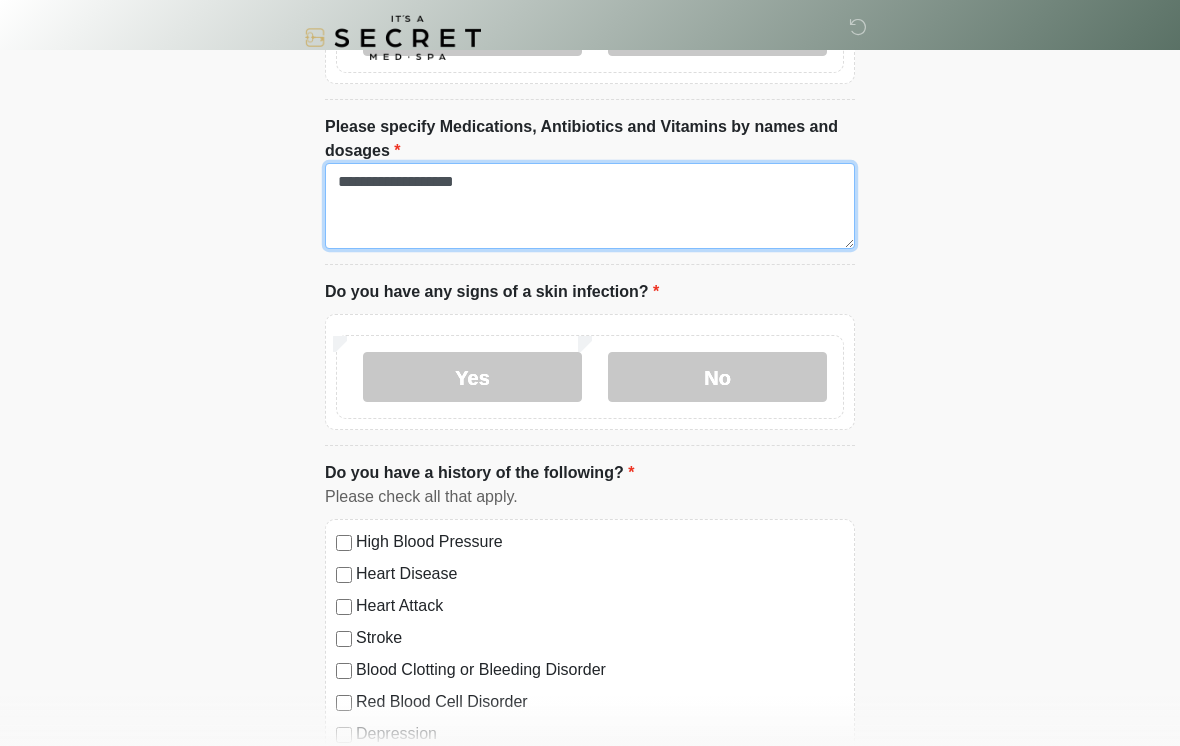 click on "**********" at bounding box center (590, 206) 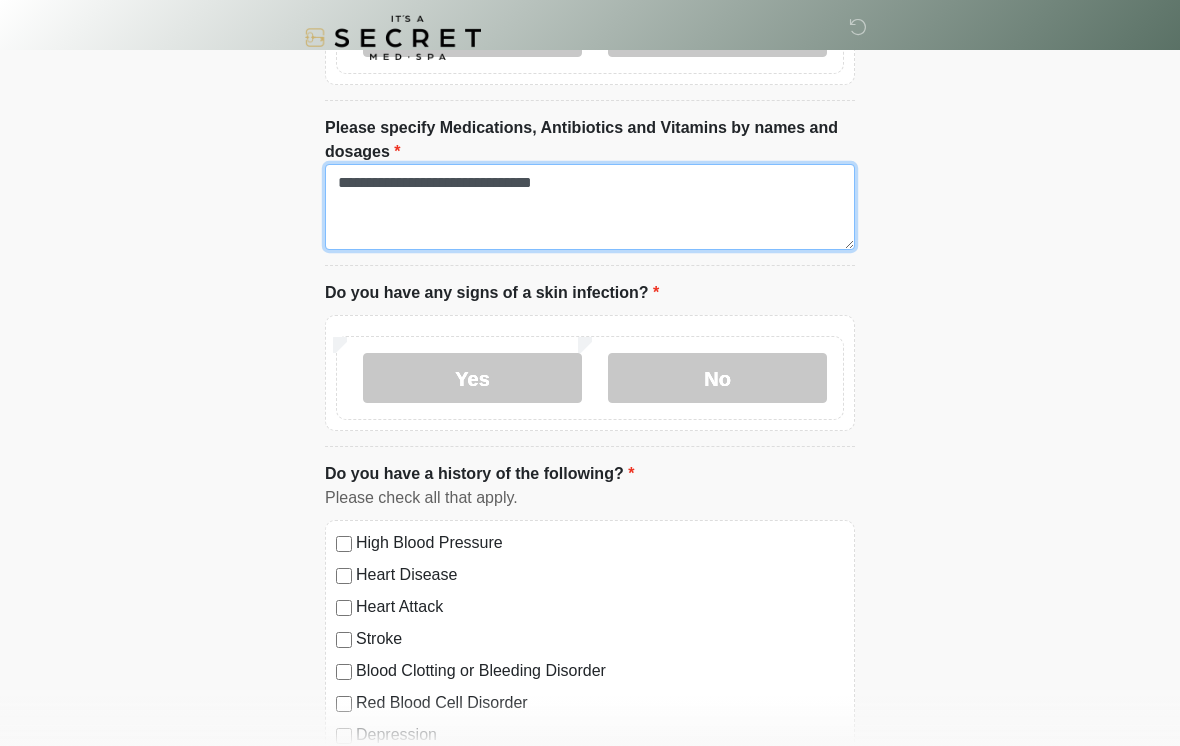 type on "**********" 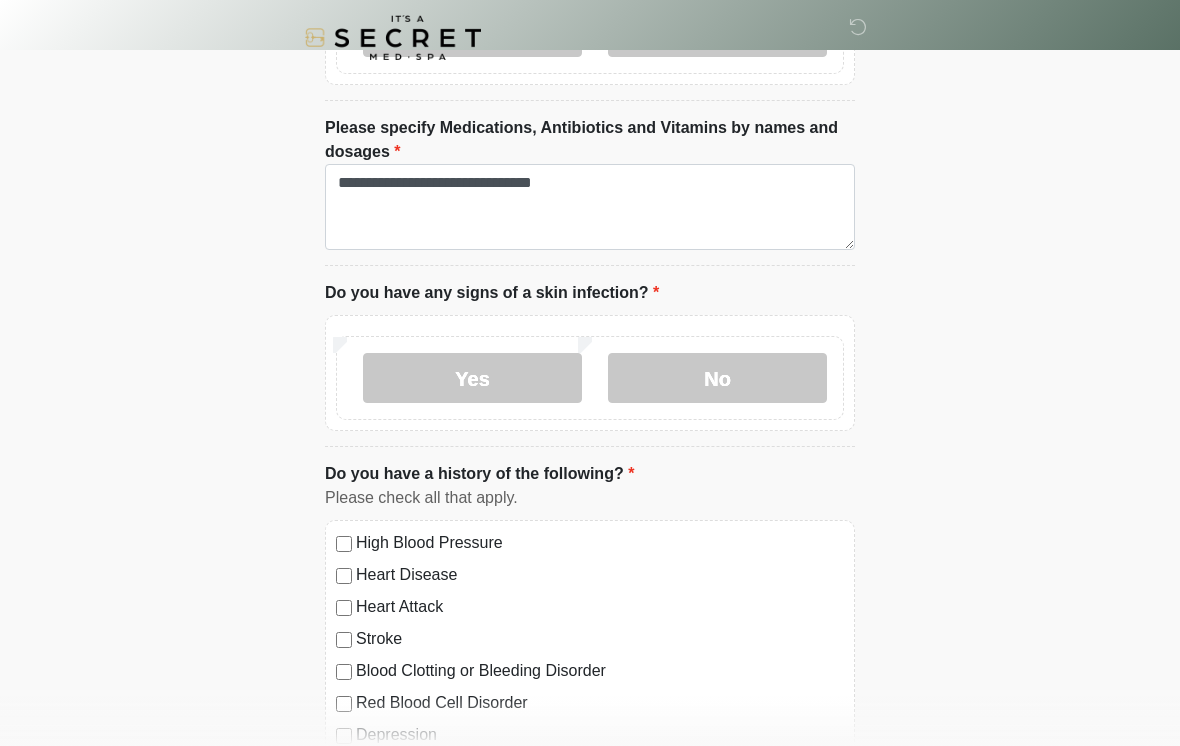 click on "‎ ‎
Medical History Questions
Please answer all questions with honesty and accuracy.
Please connect to Wi-Fi now   Provide us with your contact info  Answer some questions about your medical history  Complete a video call with one of our providers
This is the beginning of your  virtual Good Faith Exam .  ﻿﻿﻿﻿﻿﻿﻿﻿ This step is necessary to provide official medical clearance and documentation for your upcoming treatment(s).   ﻿﻿﻿﻿﻿﻿To begin, ﻿﻿﻿﻿﻿﻿ press the continue button below and answer all questions with honesty.
Continue
Please be sure your device is connected to a Wi-Fi Network for quicker service.  .
Continue" at bounding box center (590, -495) 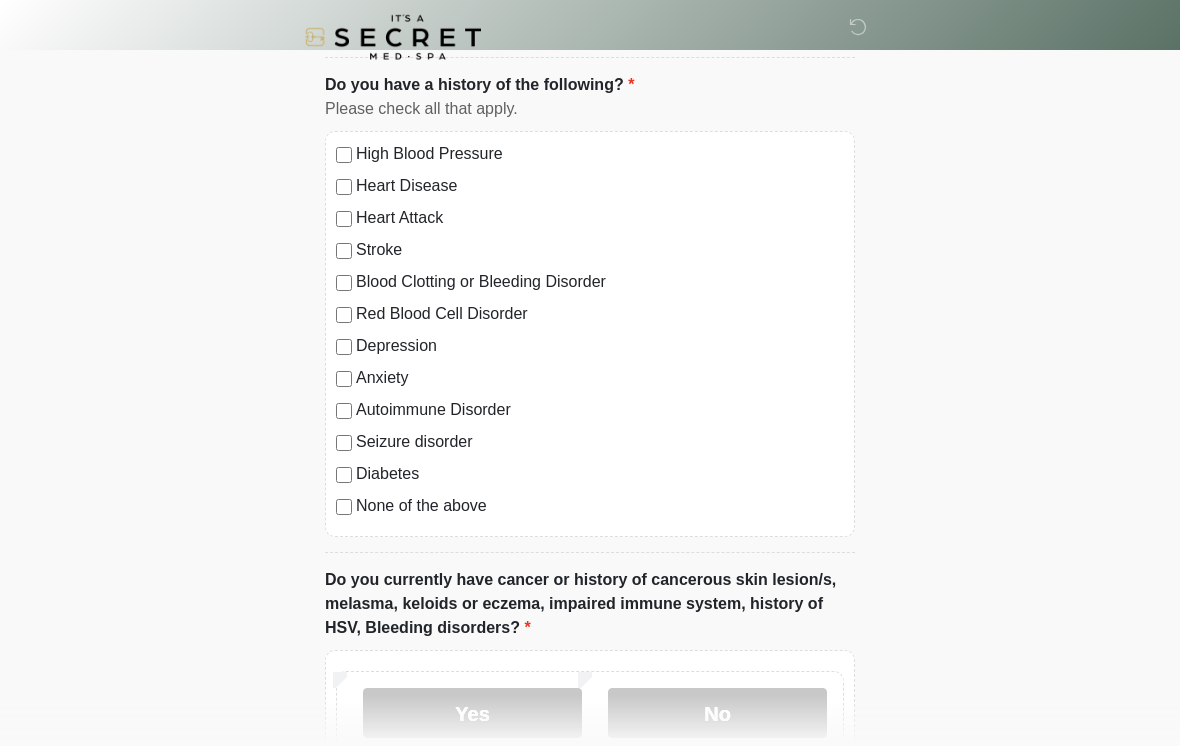 scroll, scrollTop: 1256, scrollLeft: 0, axis: vertical 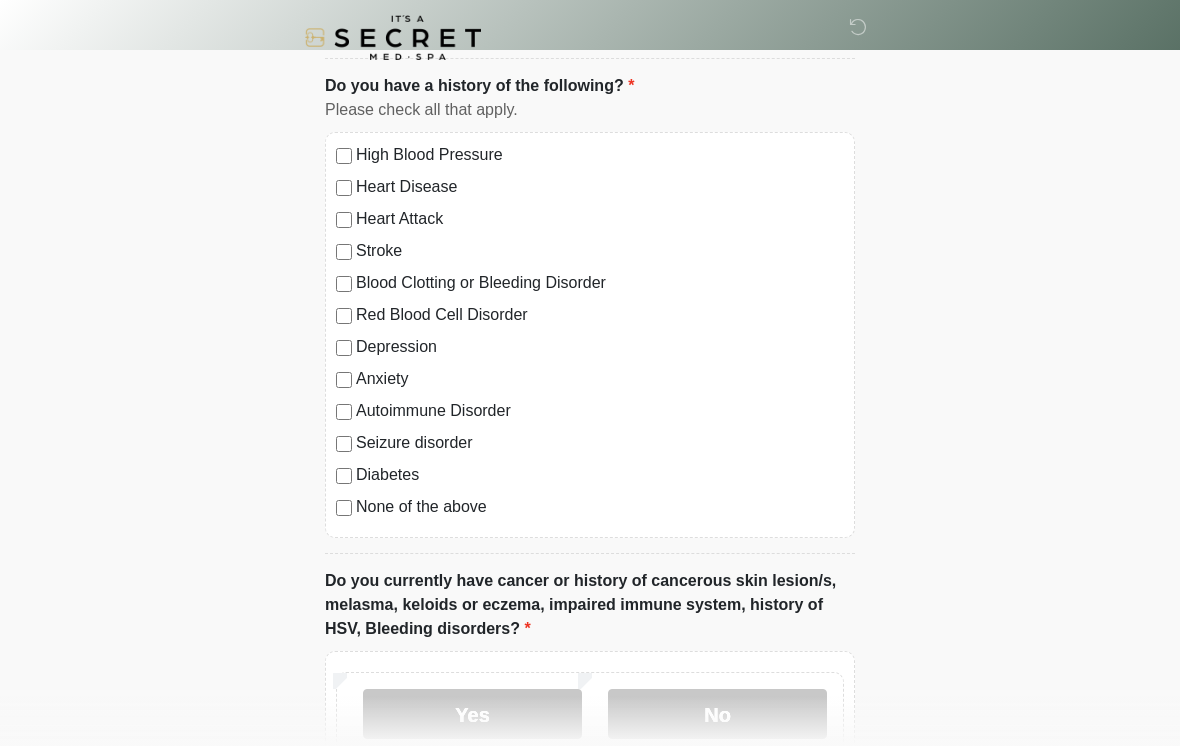 click on "None of the above" at bounding box center (600, 507) 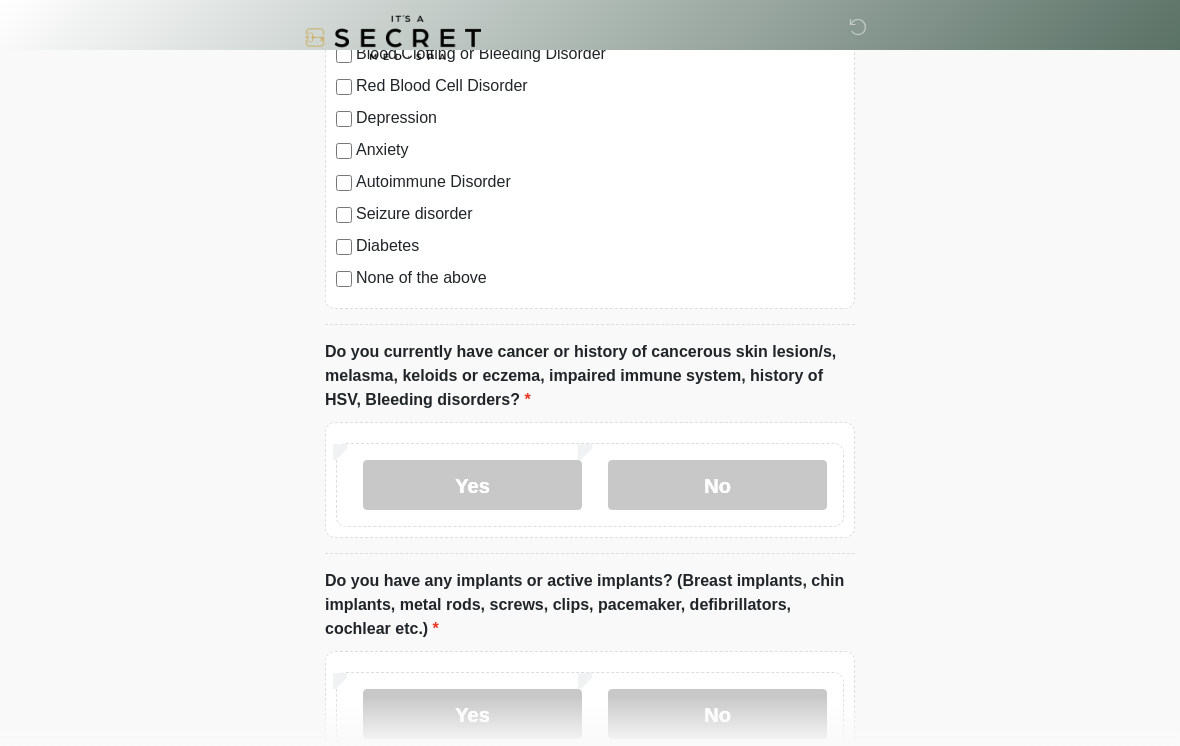 scroll, scrollTop: 1490, scrollLeft: 0, axis: vertical 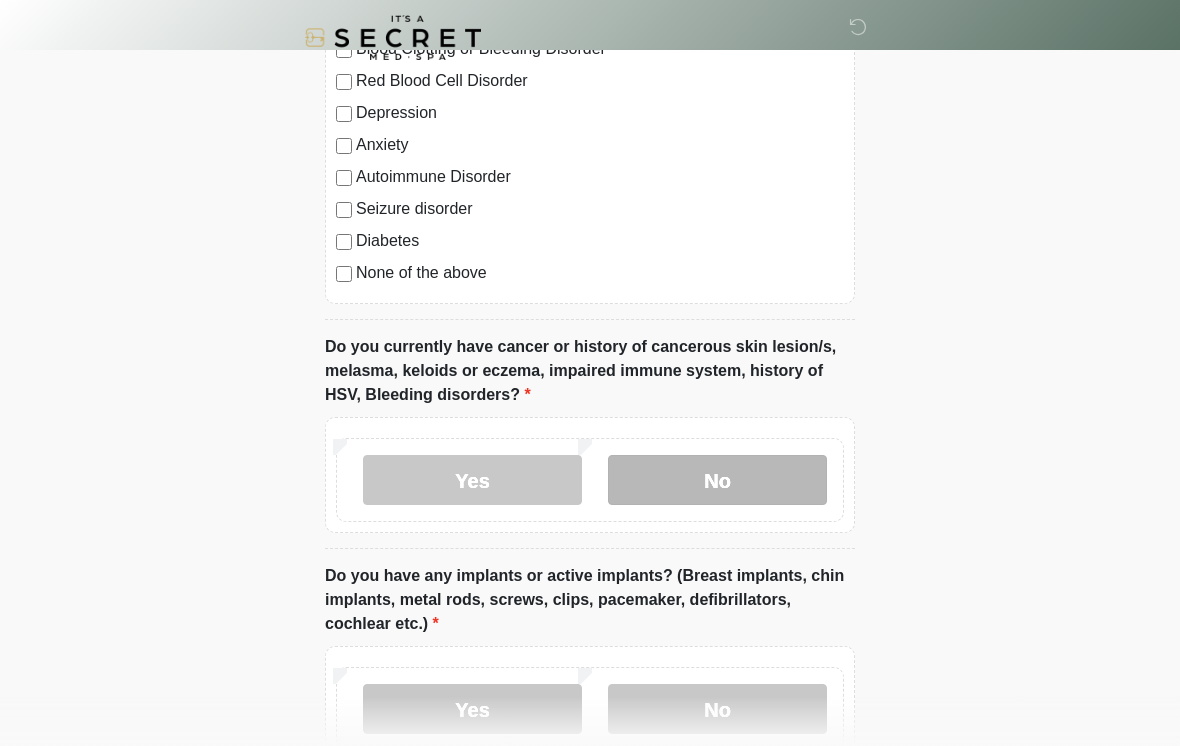 click on "No" at bounding box center (717, 480) 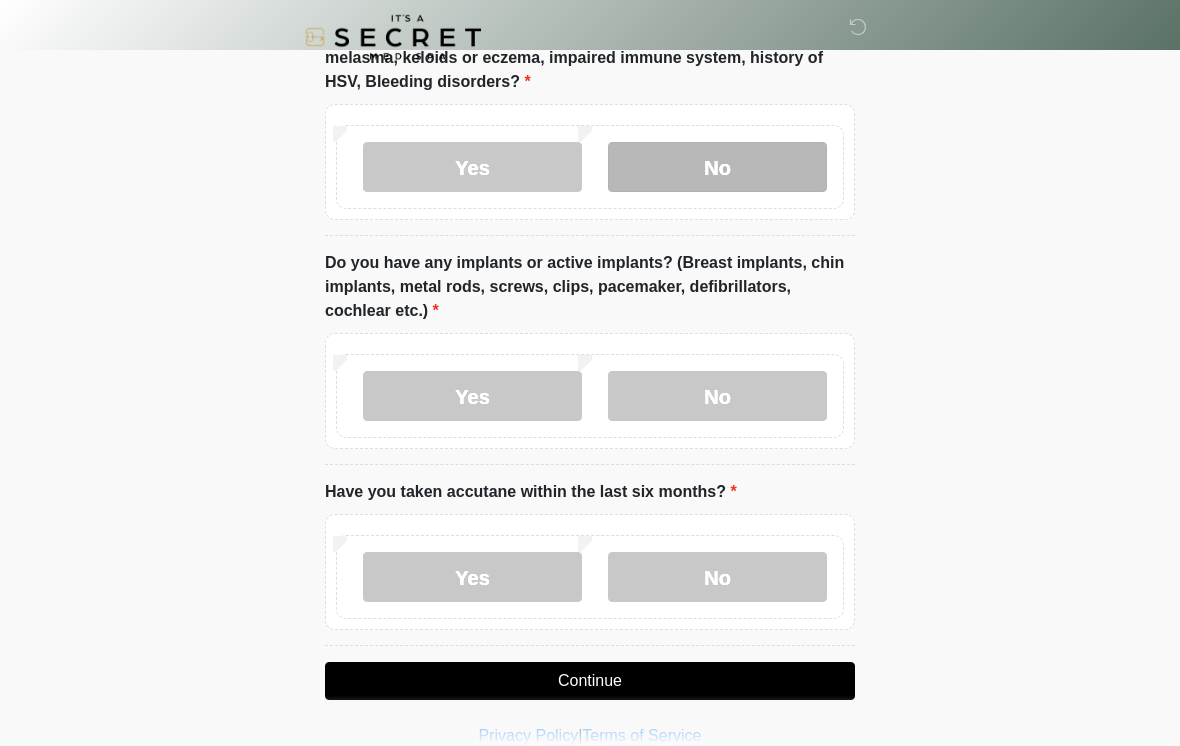 scroll, scrollTop: 1805, scrollLeft: 0, axis: vertical 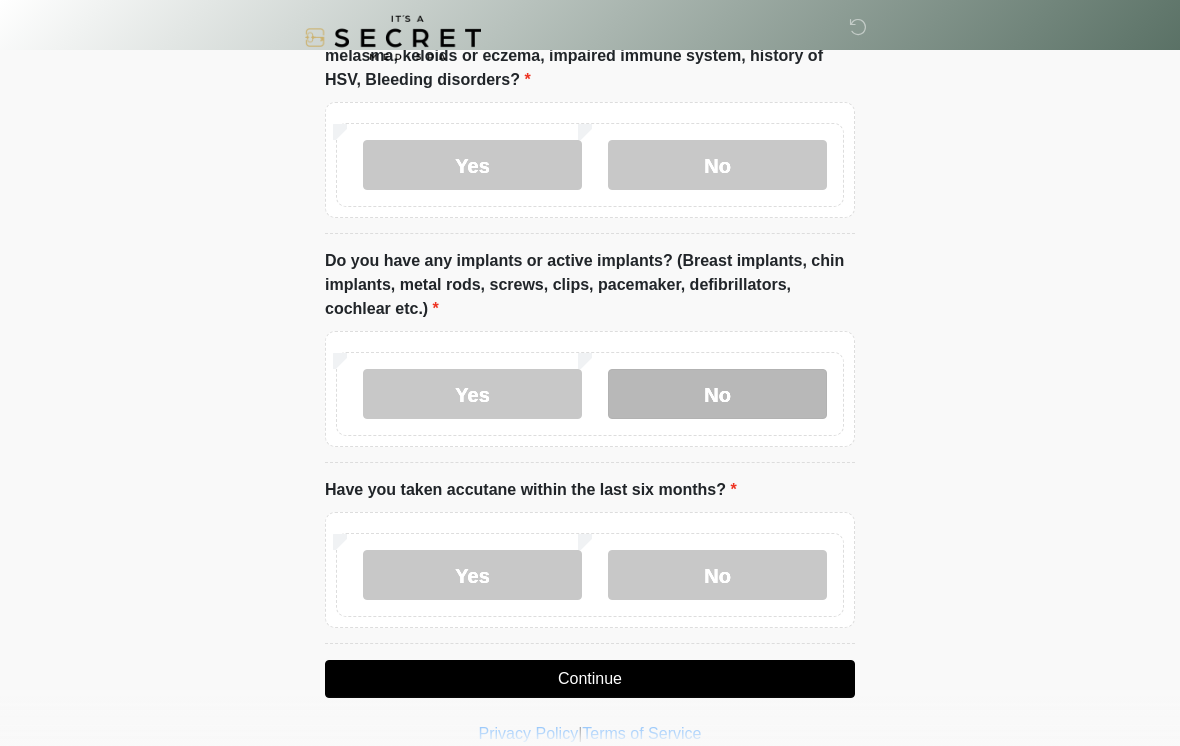 click on "No" at bounding box center (717, 394) 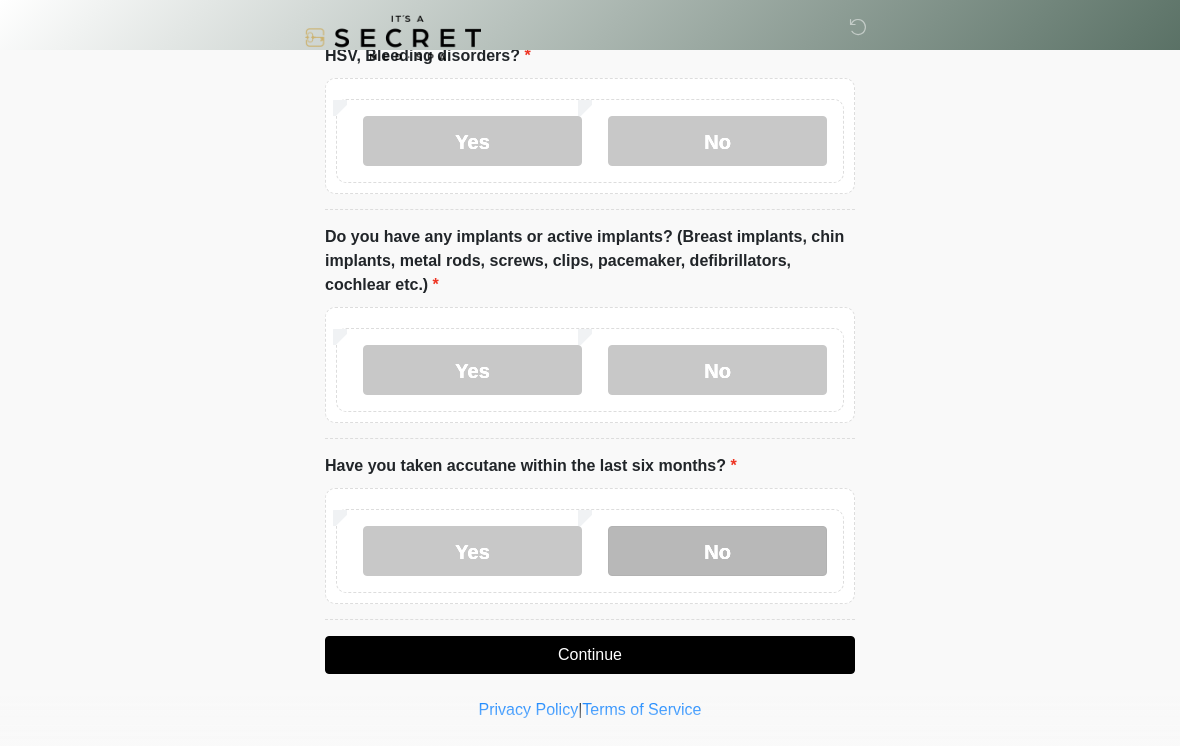 click on "No" at bounding box center [717, 551] 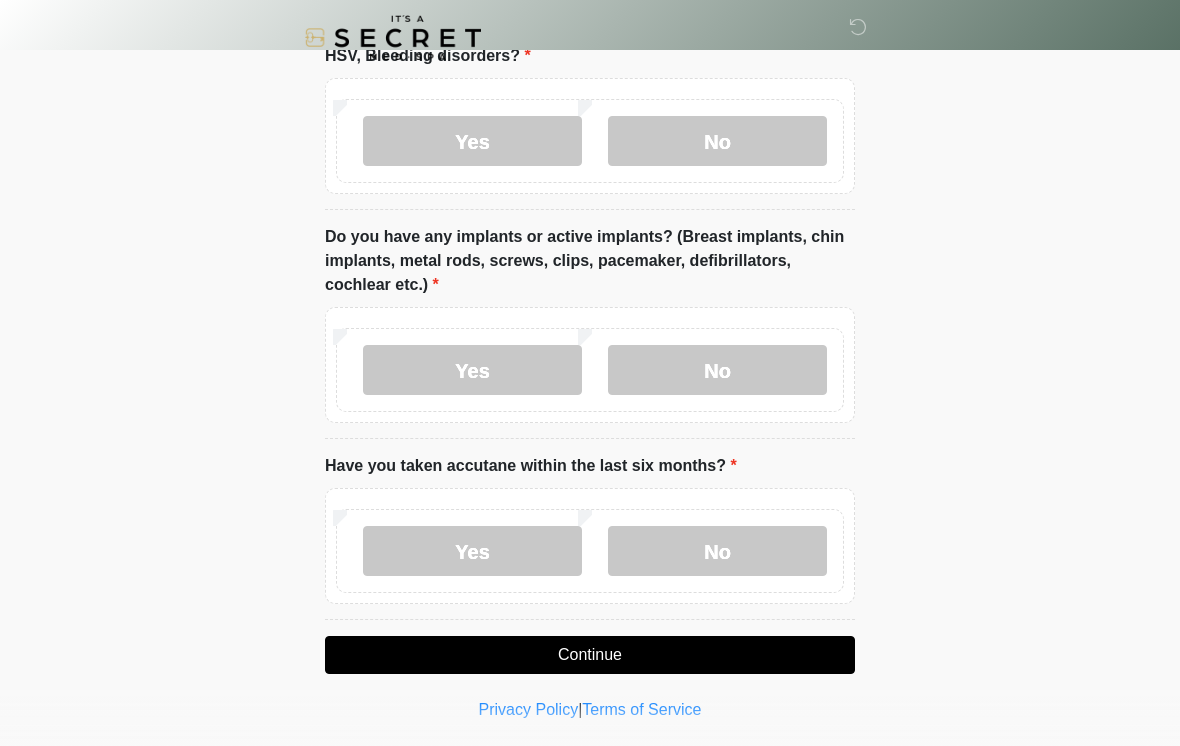 click on "Continue" at bounding box center [590, 655] 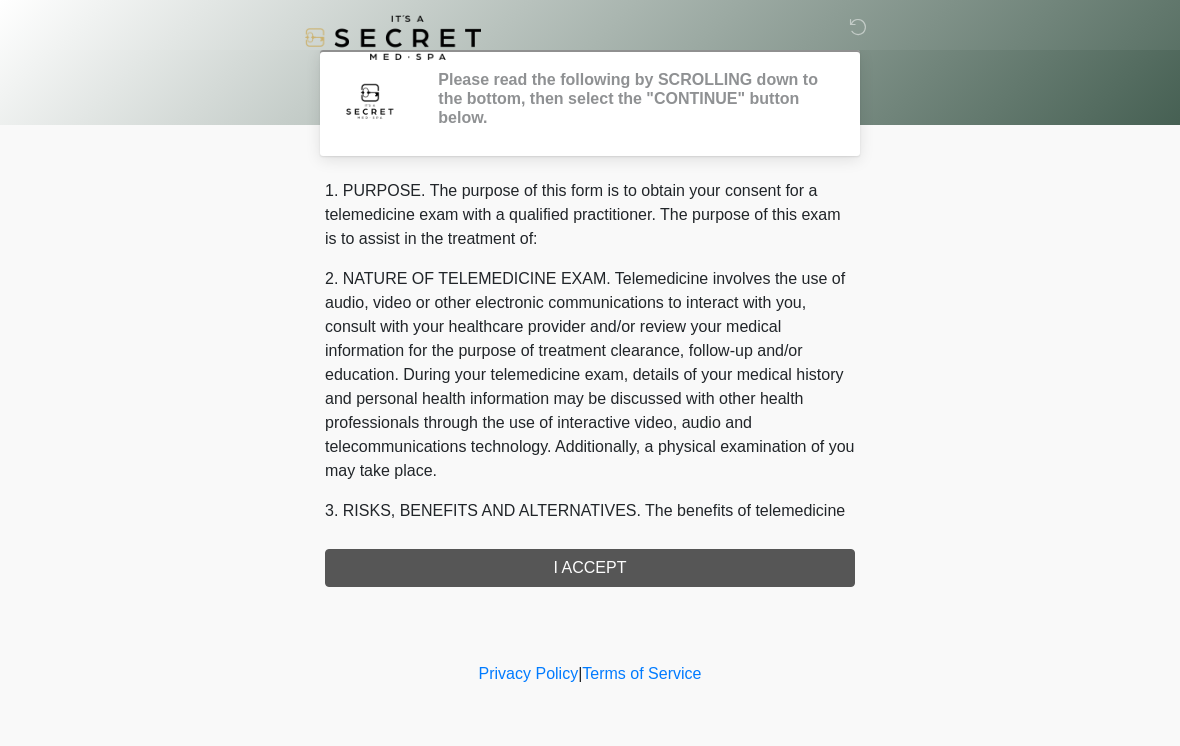 scroll, scrollTop: 0, scrollLeft: 0, axis: both 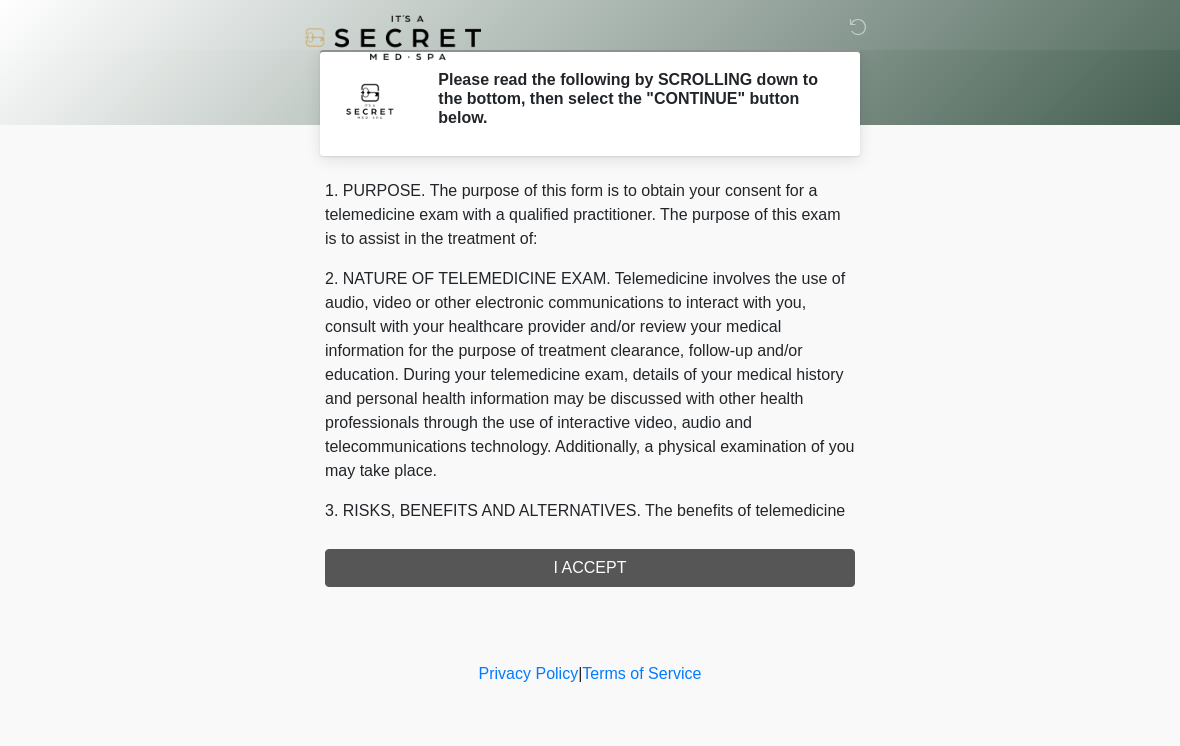 click on "1. PURPOSE. The purpose of this form is to obtain your consent for a telemedicine exam with a qualified practitioner. The purpose of this exam is to assist in the treatment of:  2. NATURE OF TELEMEDICINE EXAM. Telemedicine involves the use of audio, video or other electronic communications to interact with you, consult with your healthcare provider and/or review your medical information for the purpose of treatment clearance, follow-up and/or education. During your telemedicine exam, details of your medical history and personal health information may be discussed with other health professionals through the use of interactive video, audio and telecommunications technology. Additionally, a physical examination of you may take place. 4. HEALTHCARE INSTITUTION. It's A Secret Med Spa has medical and non-medical technical personnel who may participate in the telemedicine exam to aid in the audio/video link with the qualified practitioner.
I ACCEPT" at bounding box center (590, 383) 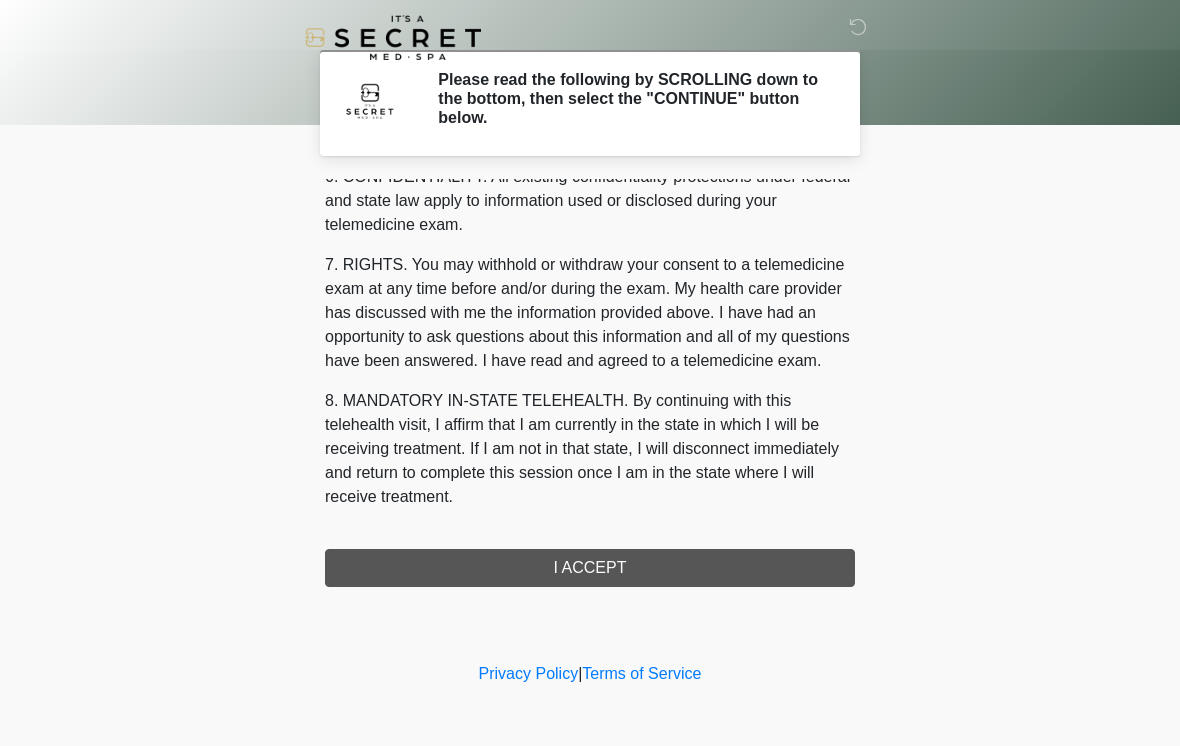 scroll, scrollTop: 814, scrollLeft: 0, axis: vertical 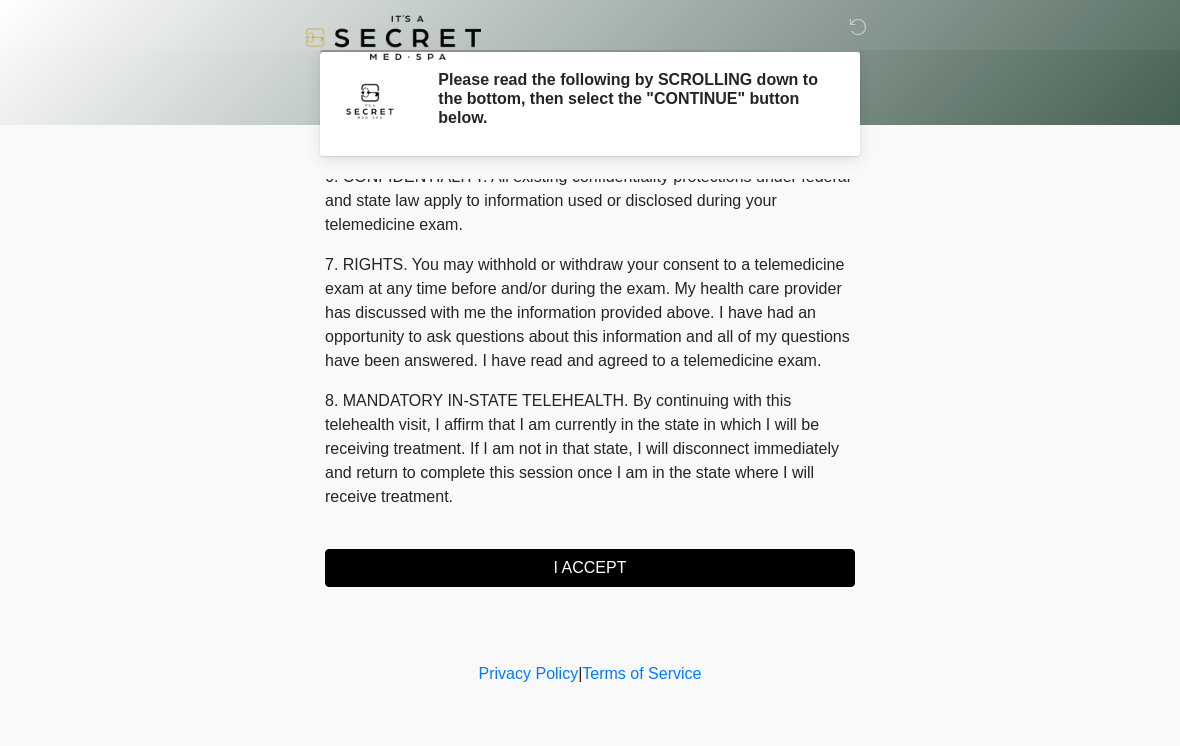 click on "I ACCEPT" at bounding box center [590, 568] 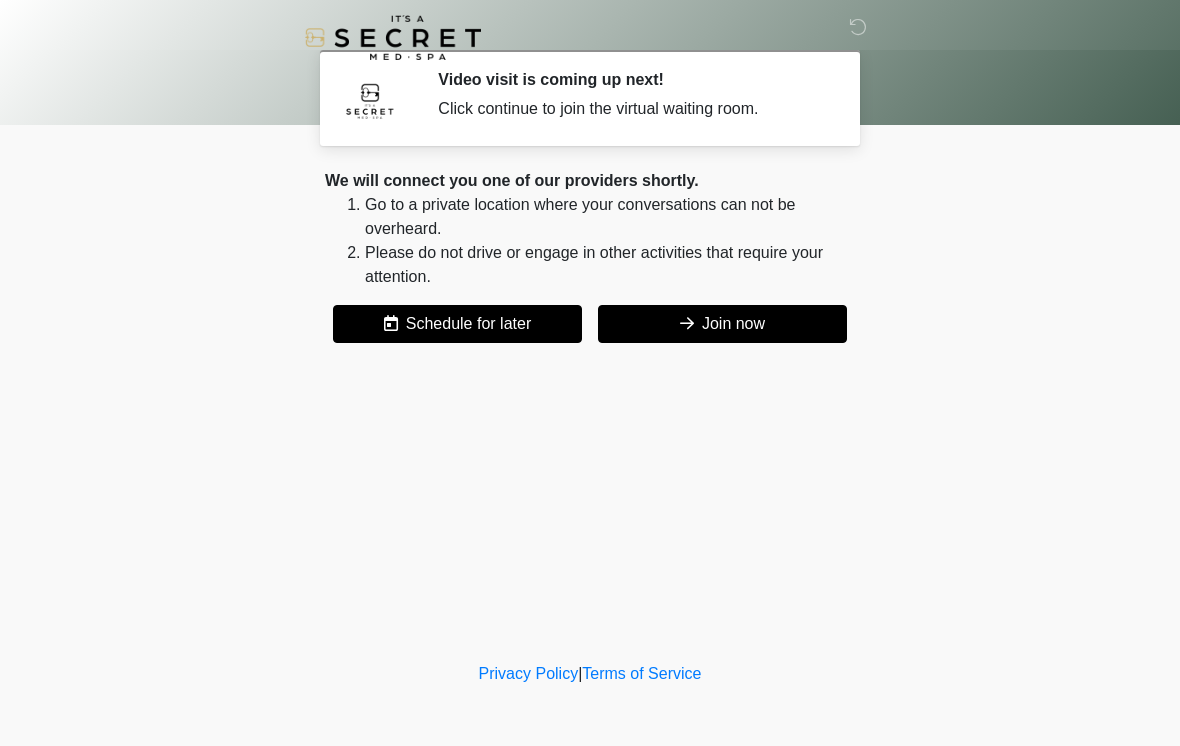 click on "Join now" at bounding box center (722, 324) 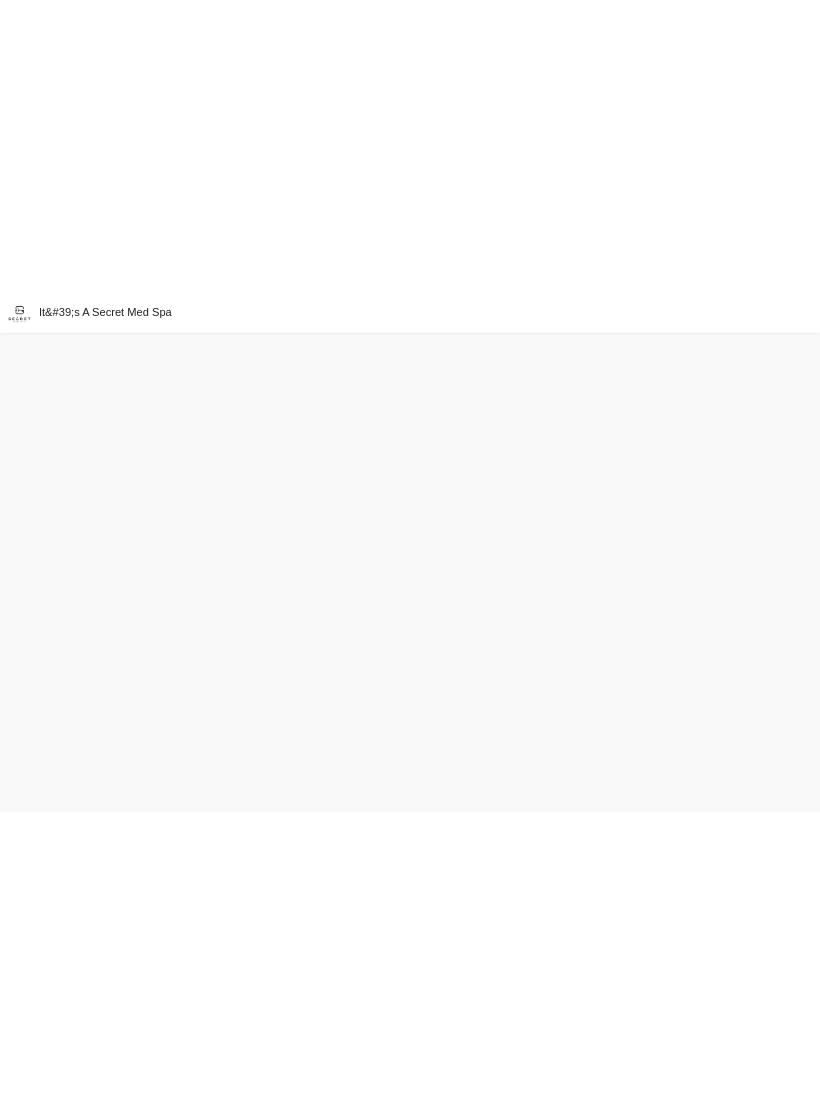 scroll, scrollTop: 0, scrollLeft: 0, axis: both 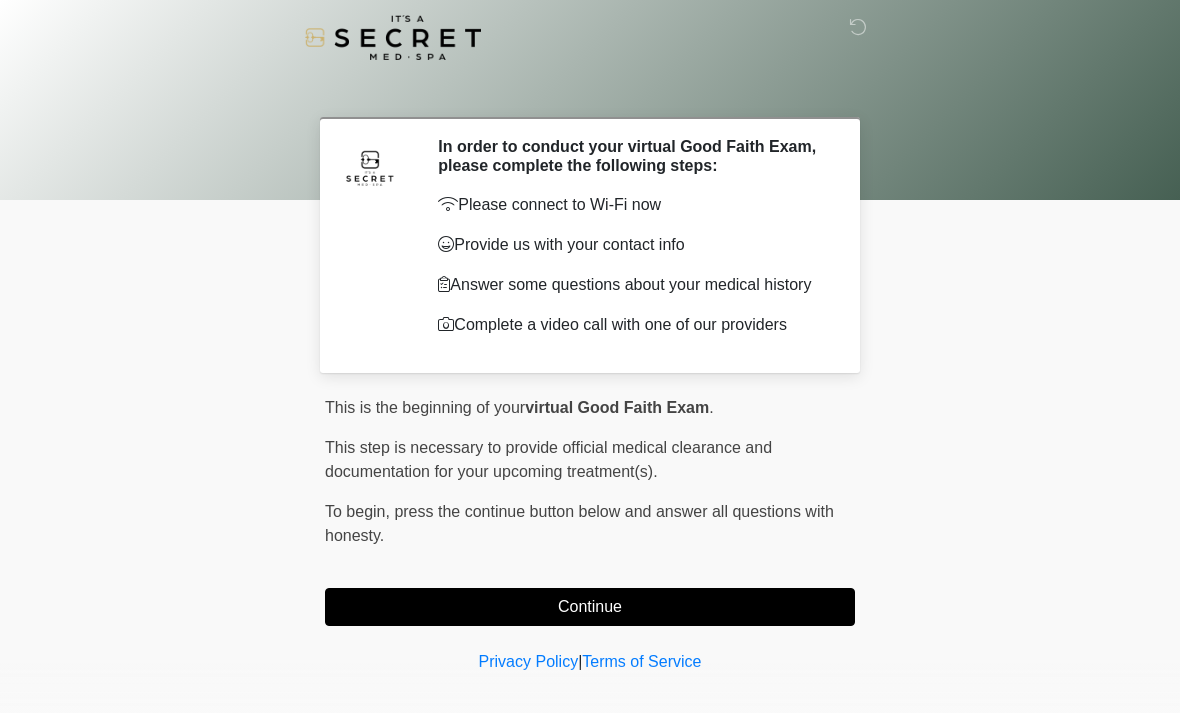 click on "Continue" at bounding box center [590, 607] 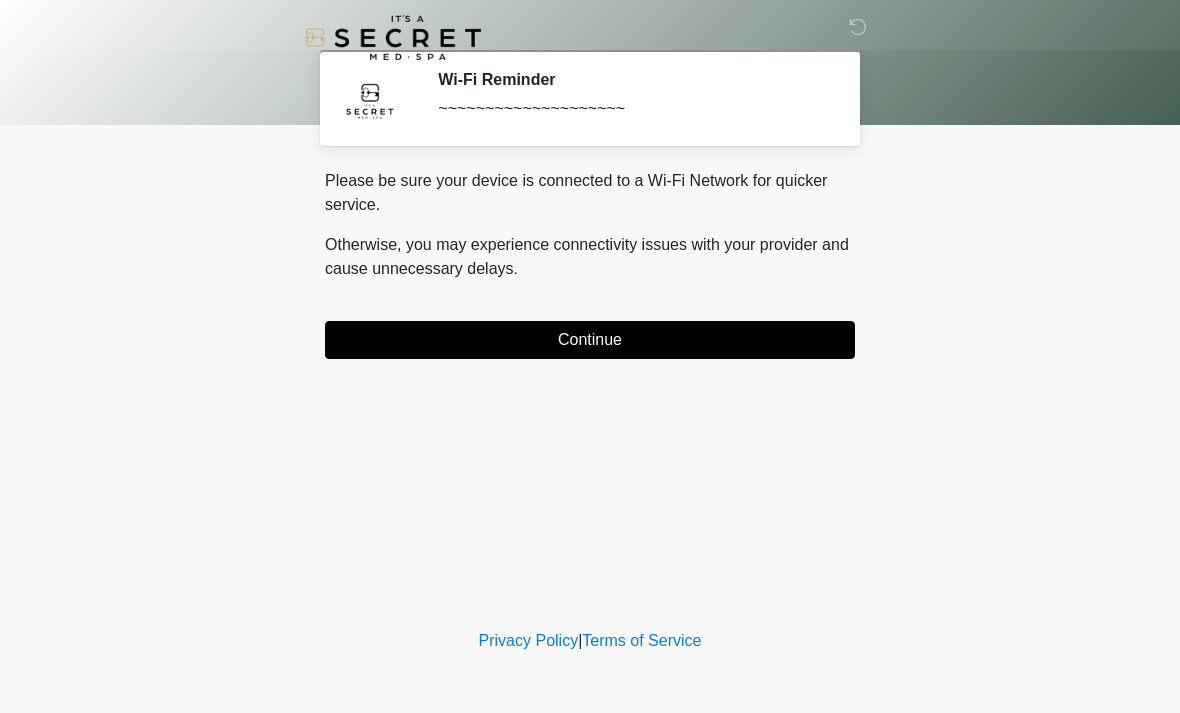 click on "‎ ‎
Wi-Fi Reminder
~~~~~~~~~~~~~~~~~~~~
Please connect to Wi-Fi now   Provide us with your contact info  Answer some questions about your medical history  Complete a video call with one of our providers
This is the beginning of your  virtual Good Faith Exam .  ﻿﻿﻿﻿﻿﻿﻿﻿ This step is necessary to provide official medical clearance and documentation for your upcoming treatment(s).   ﻿﻿﻿﻿﻿﻿To begin, ﻿﻿﻿﻿﻿﻿ press the continue button below and answer all questions with honesty.
Continue
Please be sure your device is connected to a Wi-Fi Network for quicker service. Otherwise, you may experience connectivity issues with your provider and cause unnecessary delays  .
Continue" at bounding box center [590, 312] 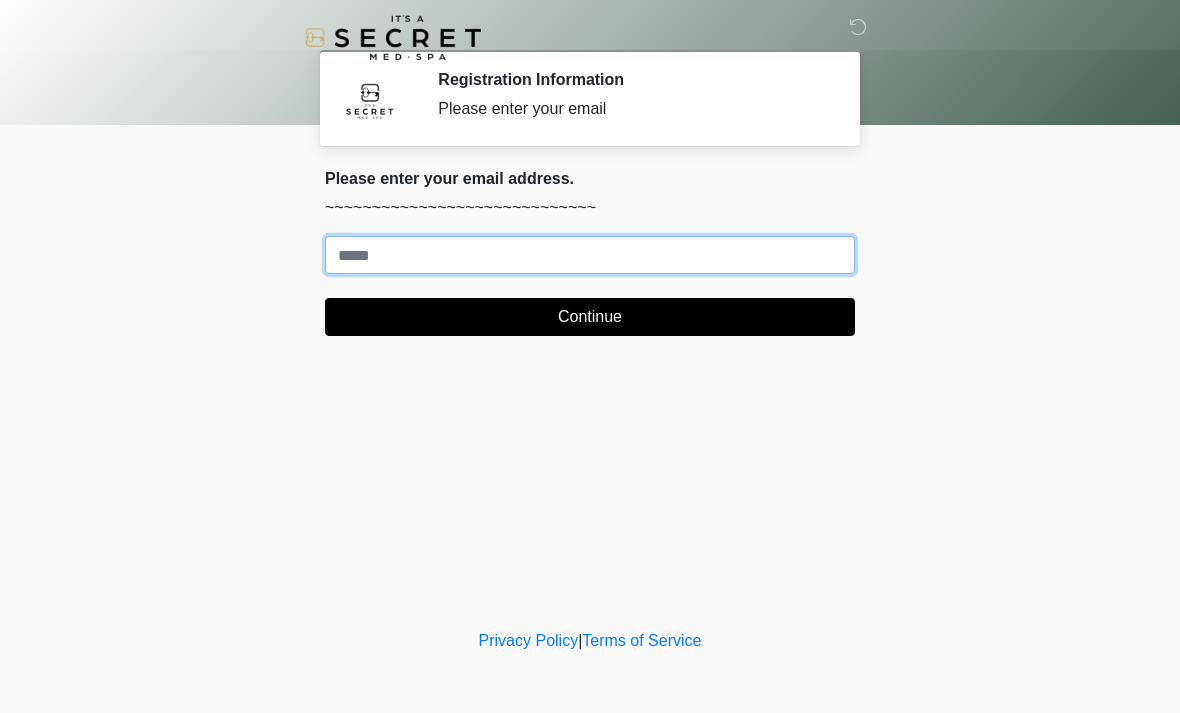 click on "Where should we email your treatment plan?" at bounding box center [590, 255] 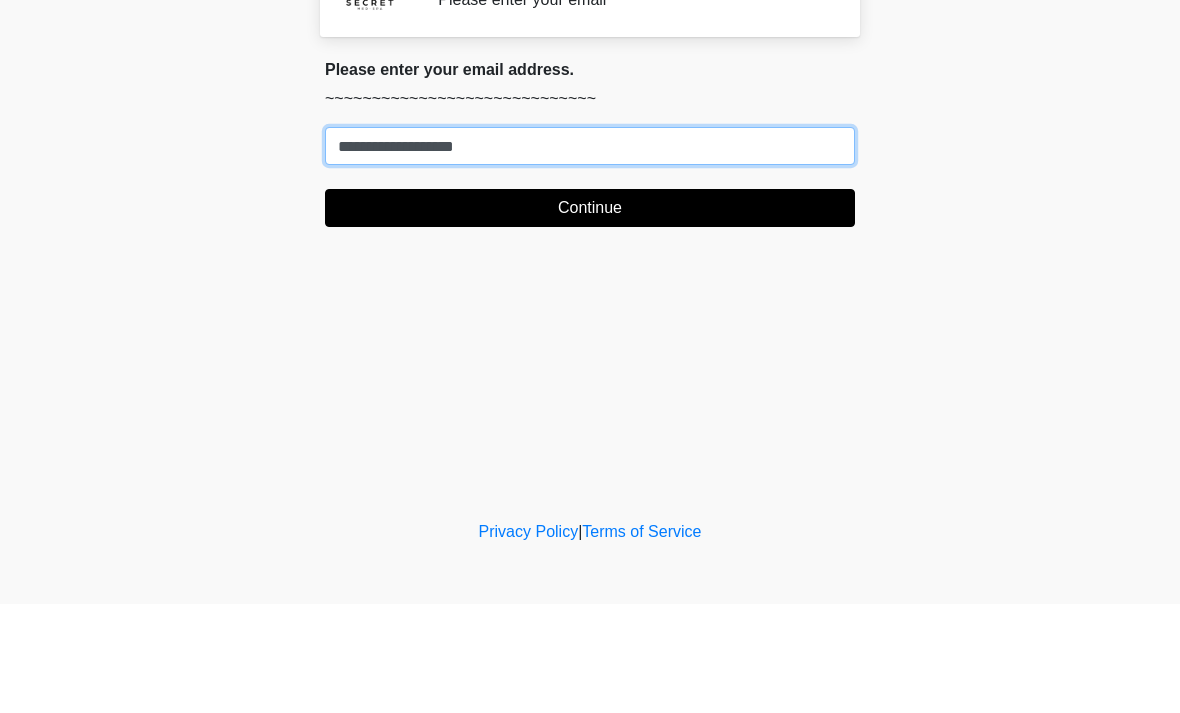 type on "**********" 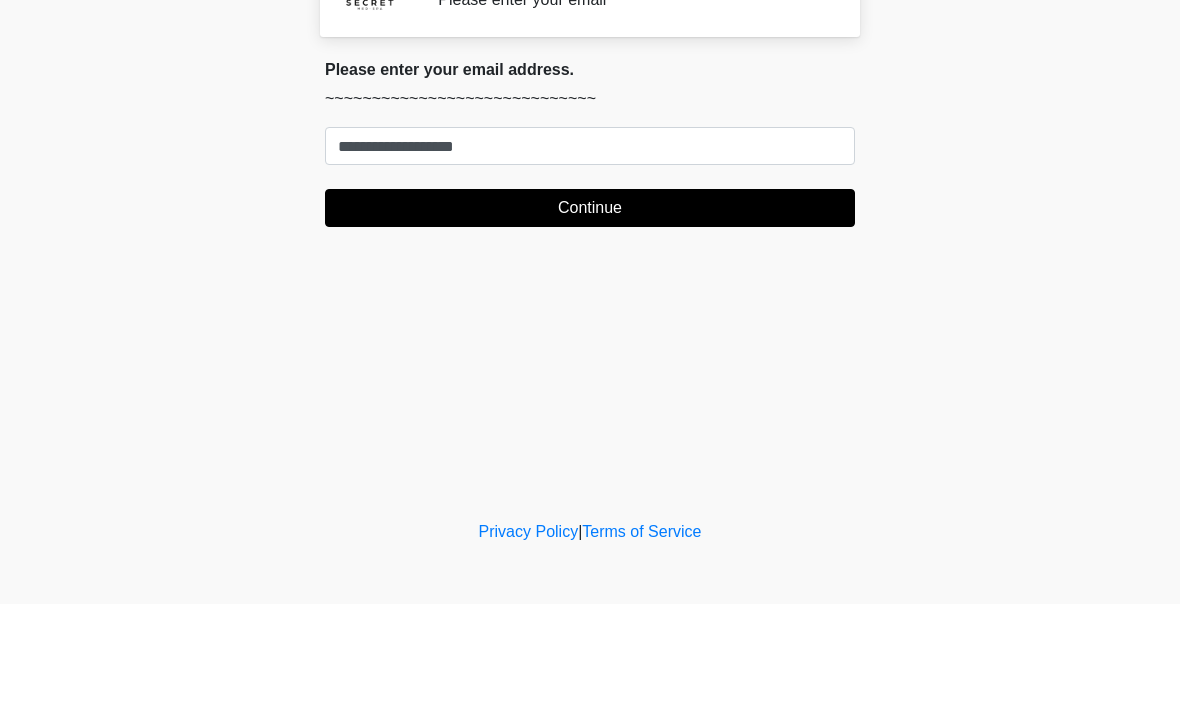 click on "**********" at bounding box center (590, 286) 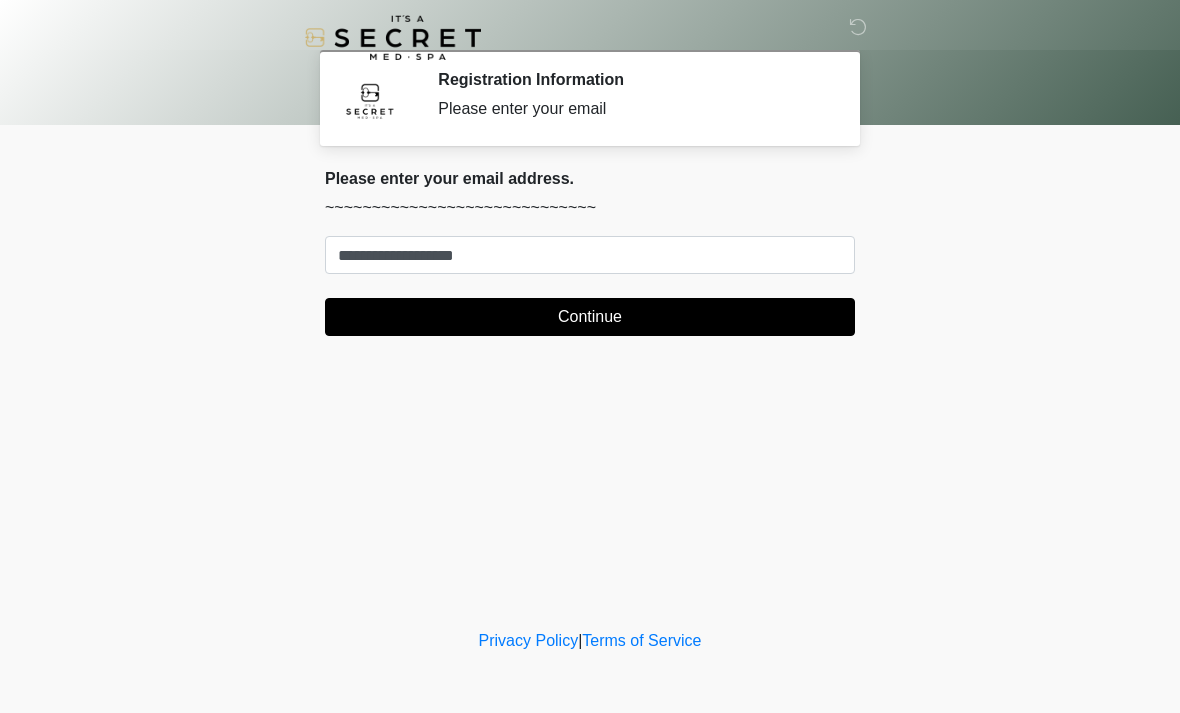click on "Continue" at bounding box center (590, 317) 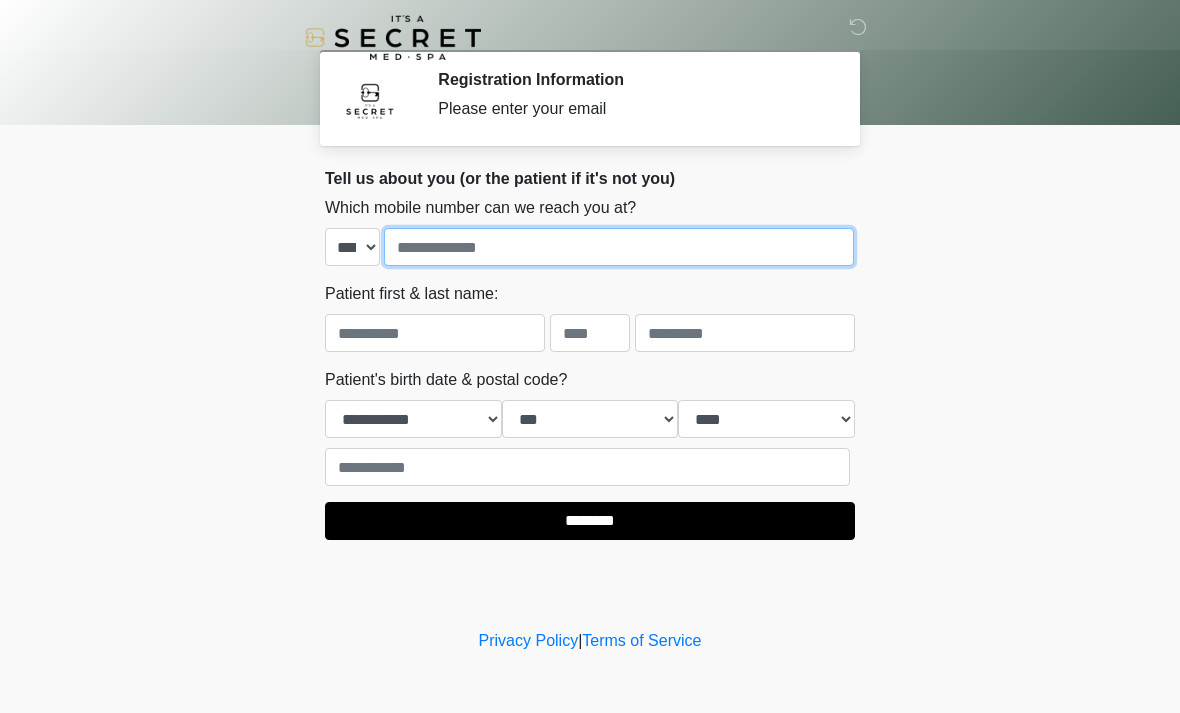 click at bounding box center [619, 247] 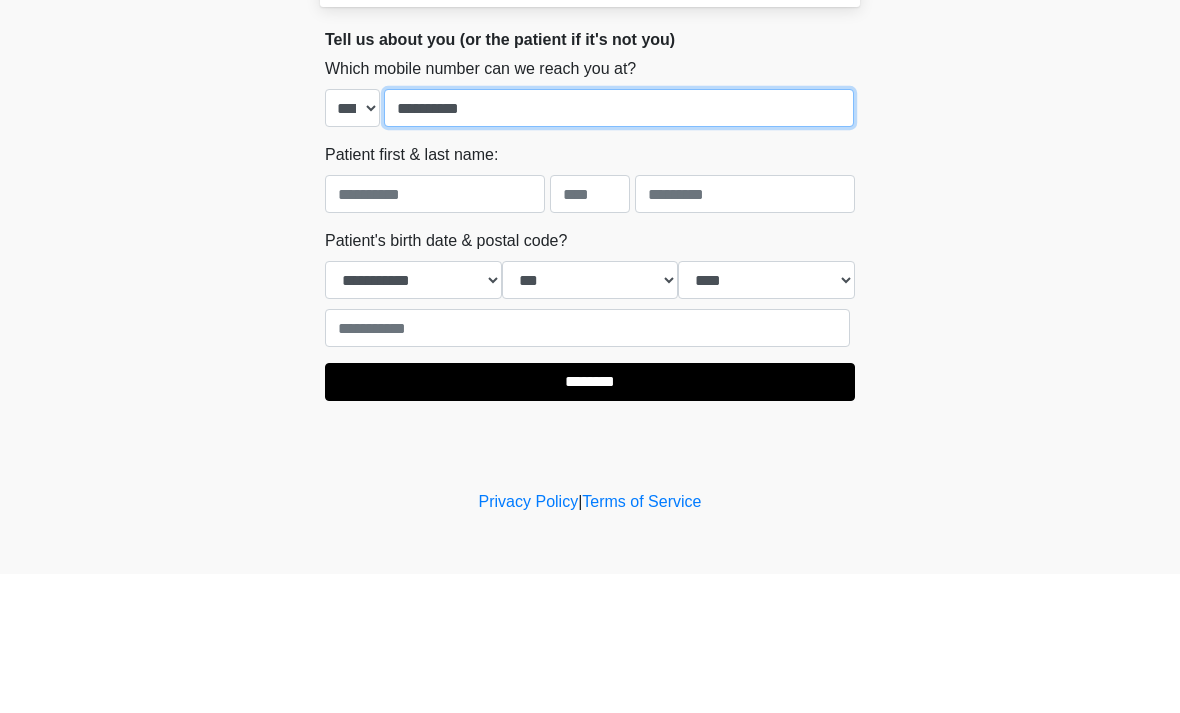type on "**********" 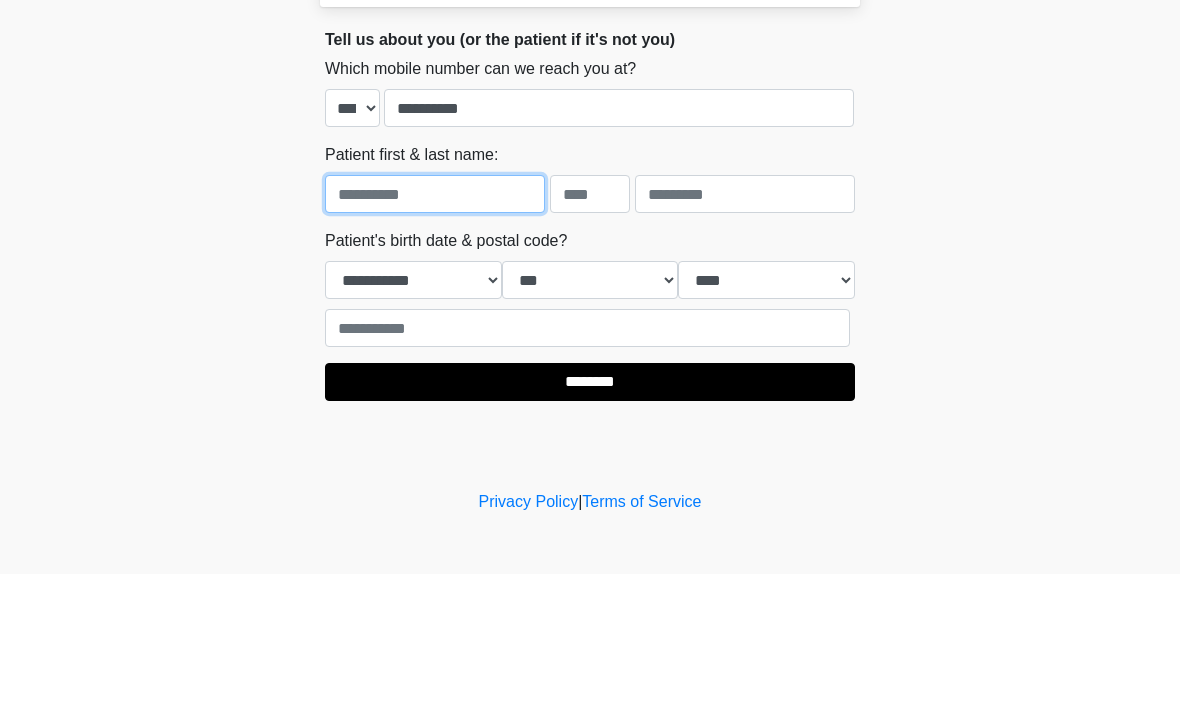 click at bounding box center (435, 333) 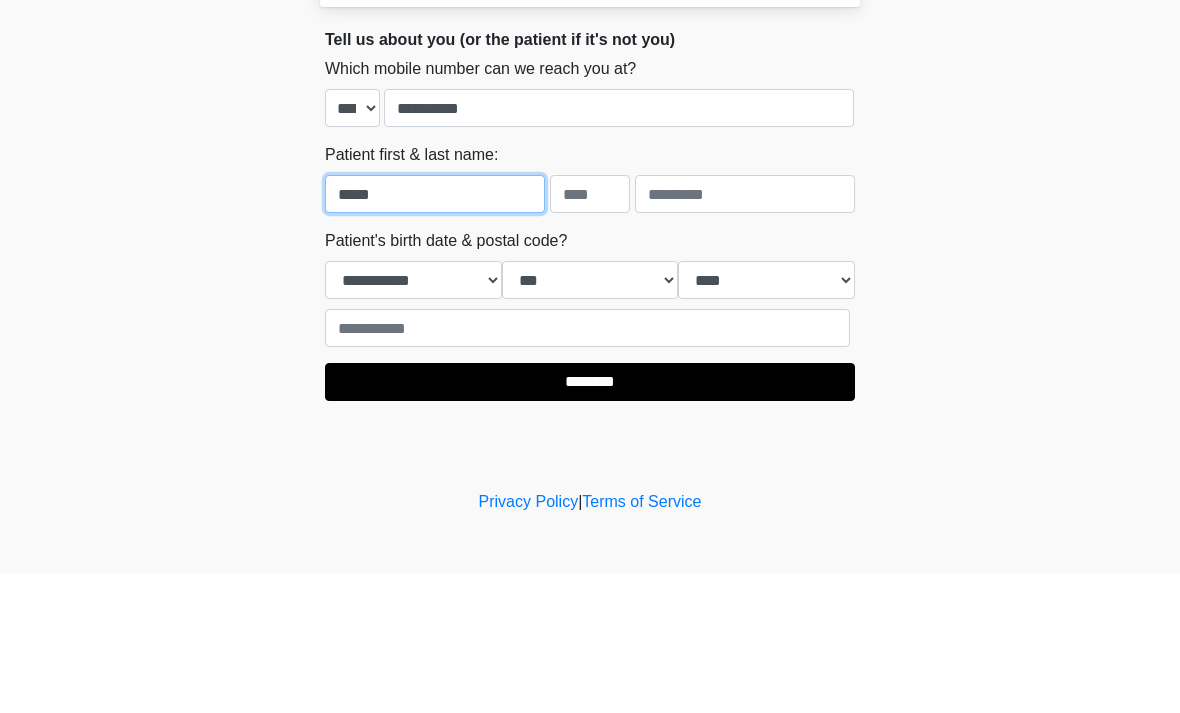 type on "*****" 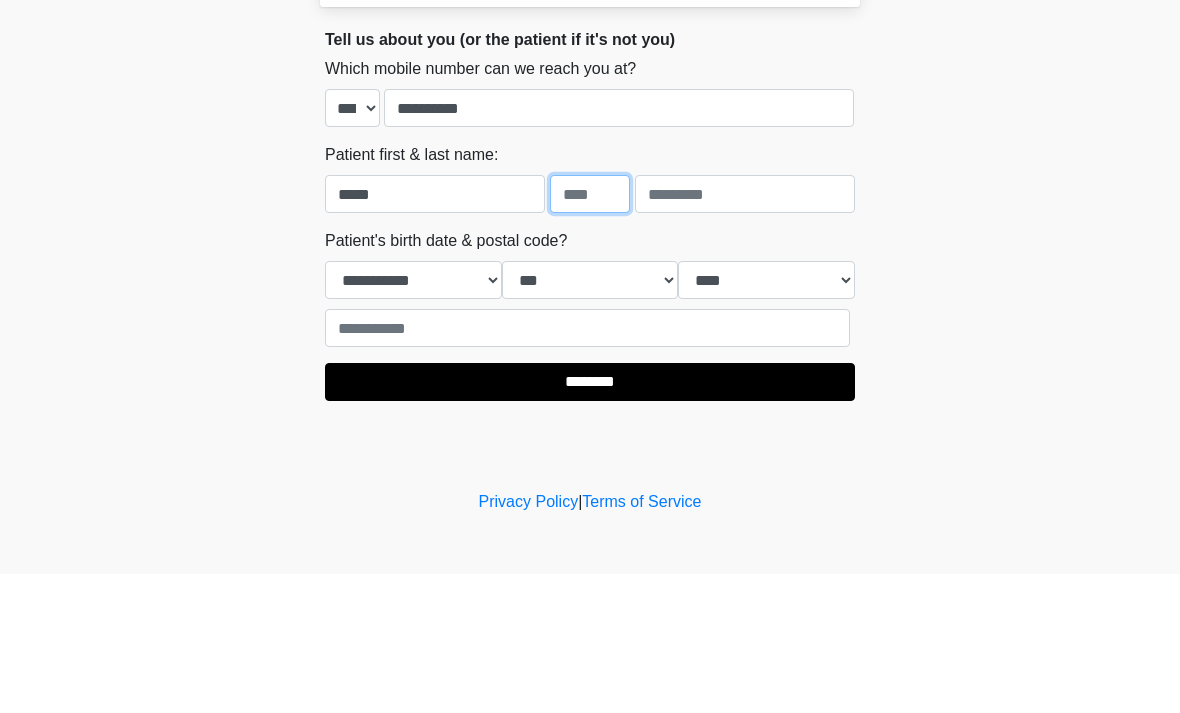 click at bounding box center [590, 333] 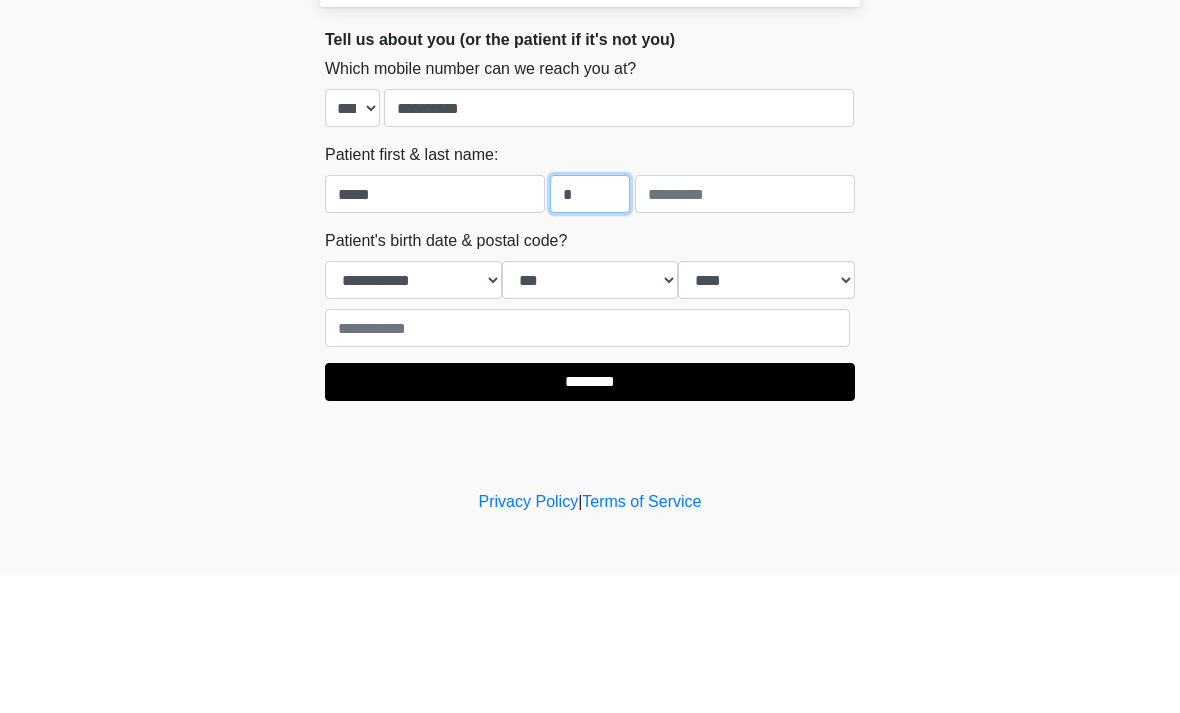 type on "*" 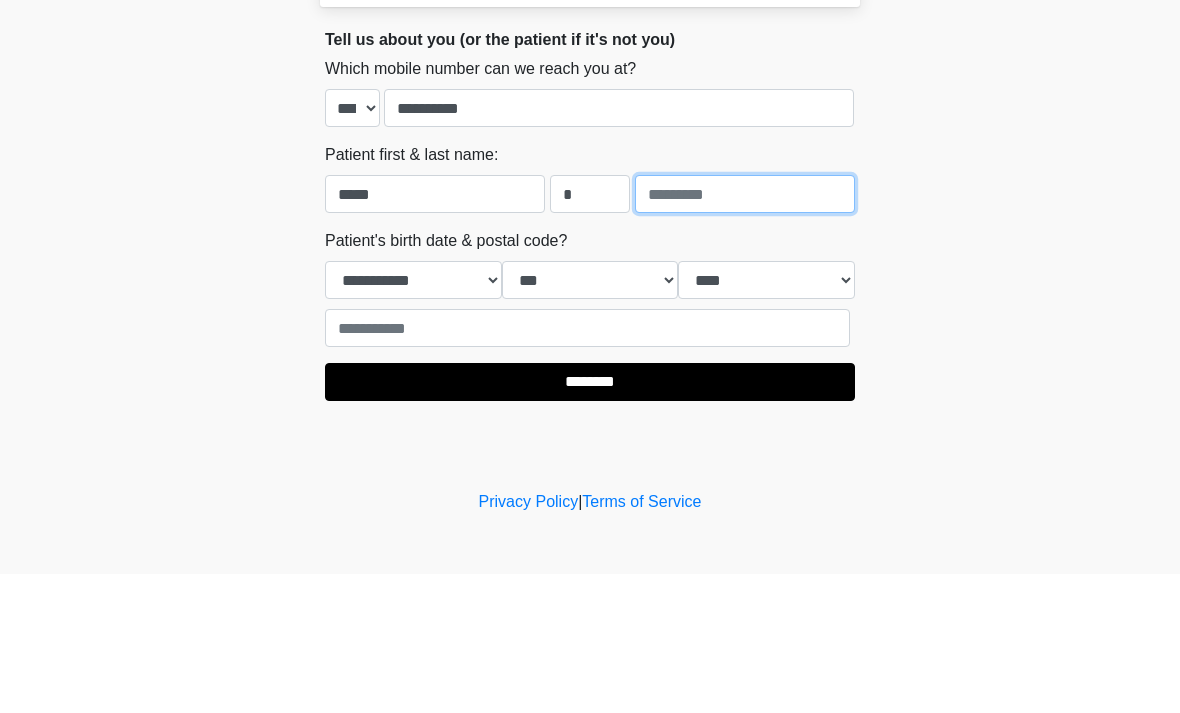 click at bounding box center (745, 333) 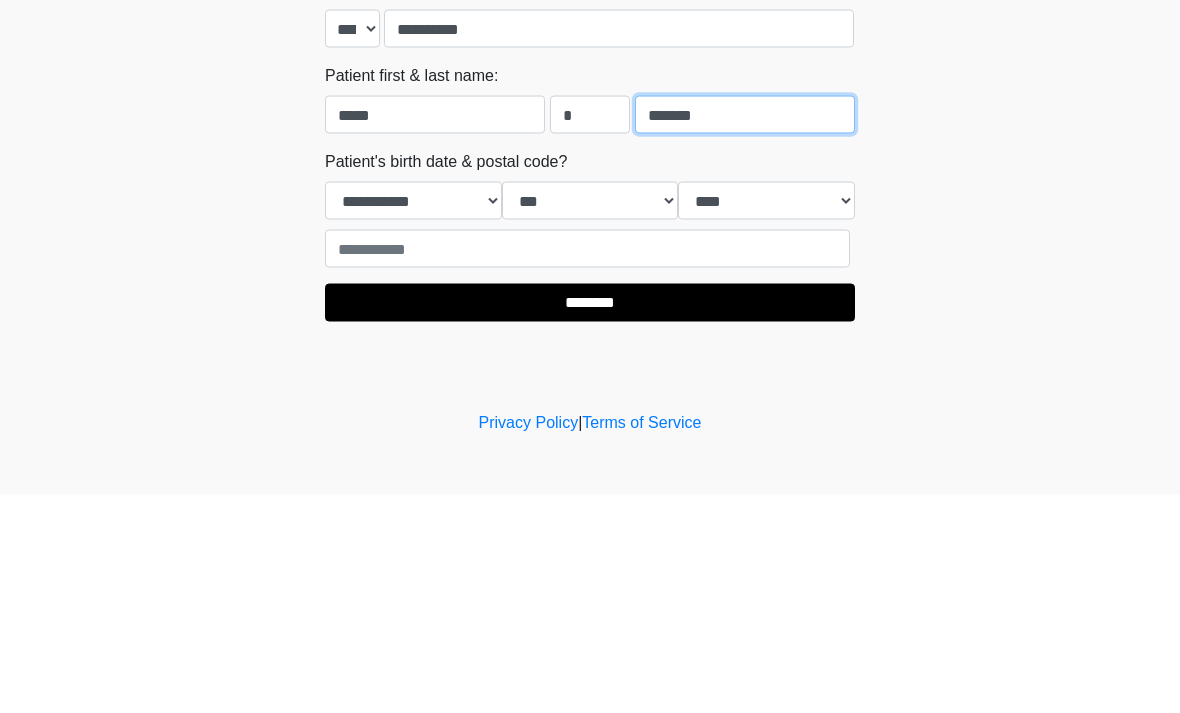 type on "*******" 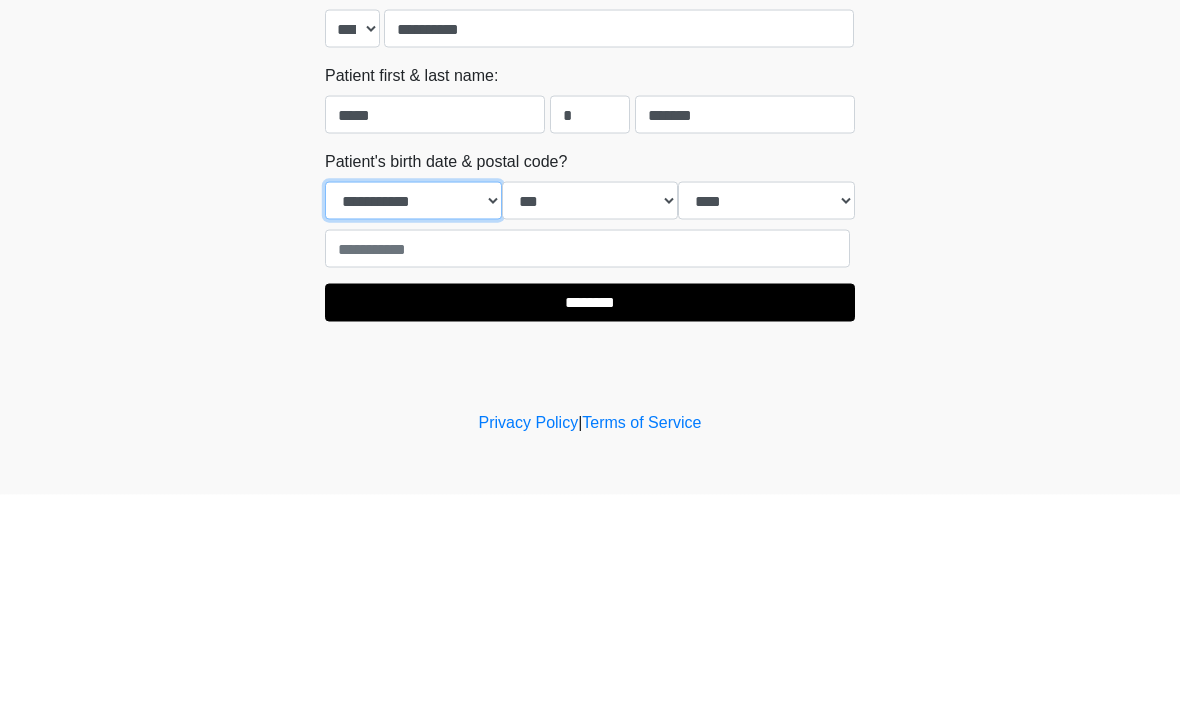 click on "**********" at bounding box center [413, 419] 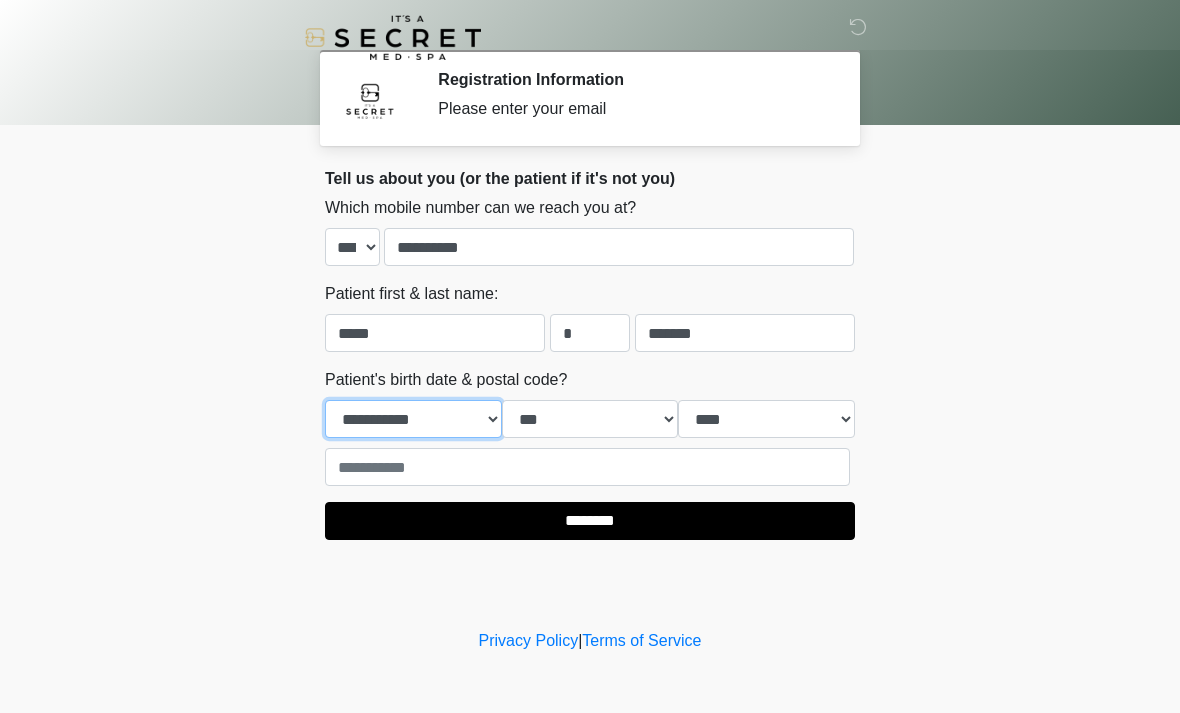 select on "**" 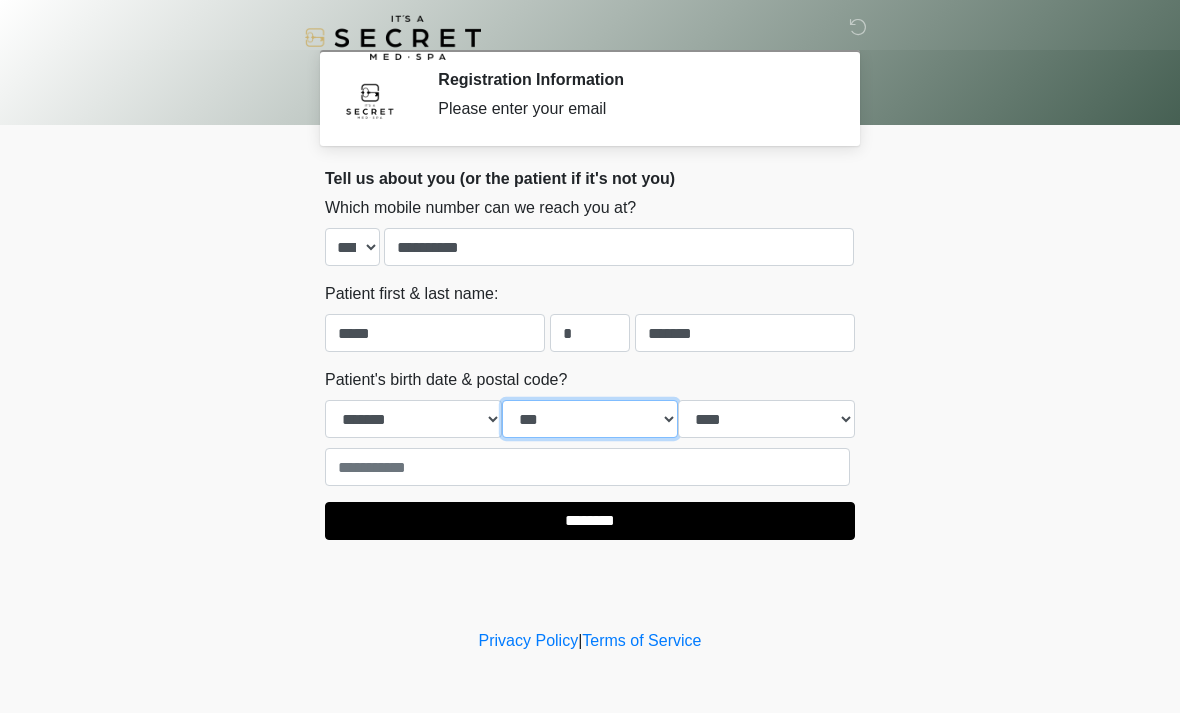 click on "***
*
*
*
*
*
*
*
*
*
**
**
**
**
**
**
**
**
**
**
**
**
**
**
**
**
**
**
**
**
**
**" at bounding box center (590, 419) 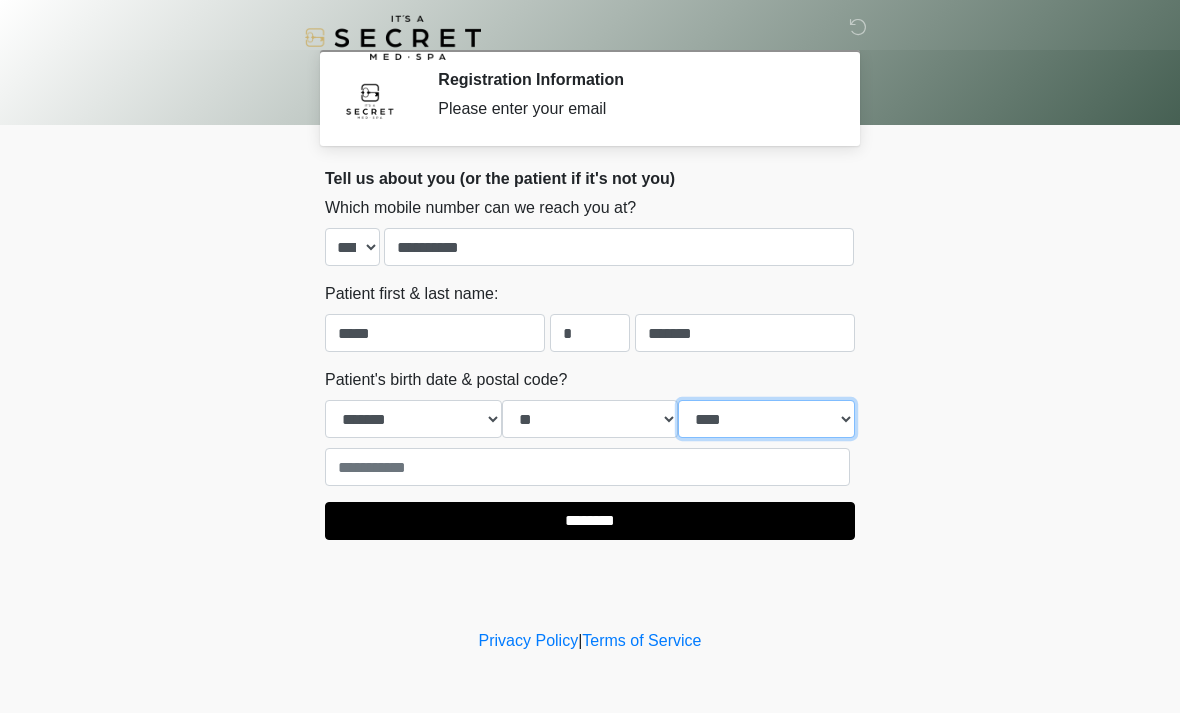 click on "****
****
****
****
****
****
****
****
****
****
****
****
****
****
****
****
****
****
****
****
****
****
****
****
****
****
****
****
****
****
****
****
****
****
****
****
****
****
****
****
****
****
****
****
****
****
****
****
****
****
****
****
****
****
****
****
****
****
****
****
****
****
****
****
****
****
****
****
****
****
****
****
****
****
****
****
****
****
****
****
****
****
****
****
****
****
****
****
****
****
****
****
****
****
****
****
****
****
****
****
****
****" at bounding box center [766, 419] 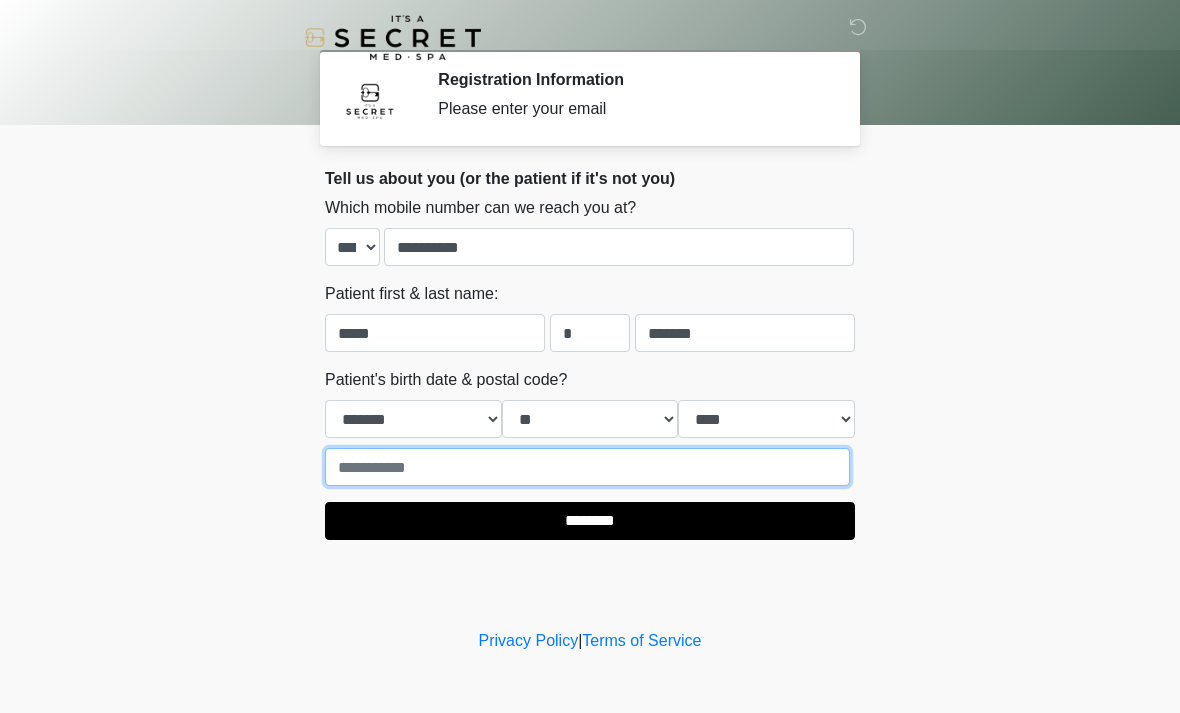 click at bounding box center (587, 467) 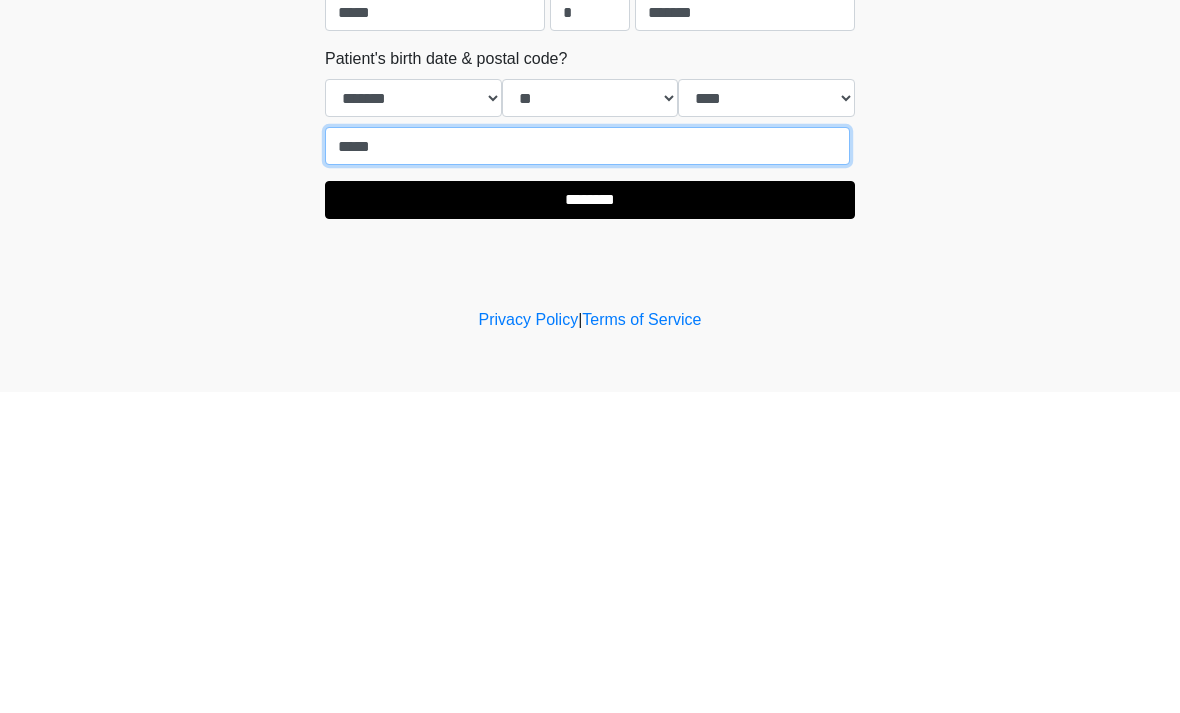 type on "*****" 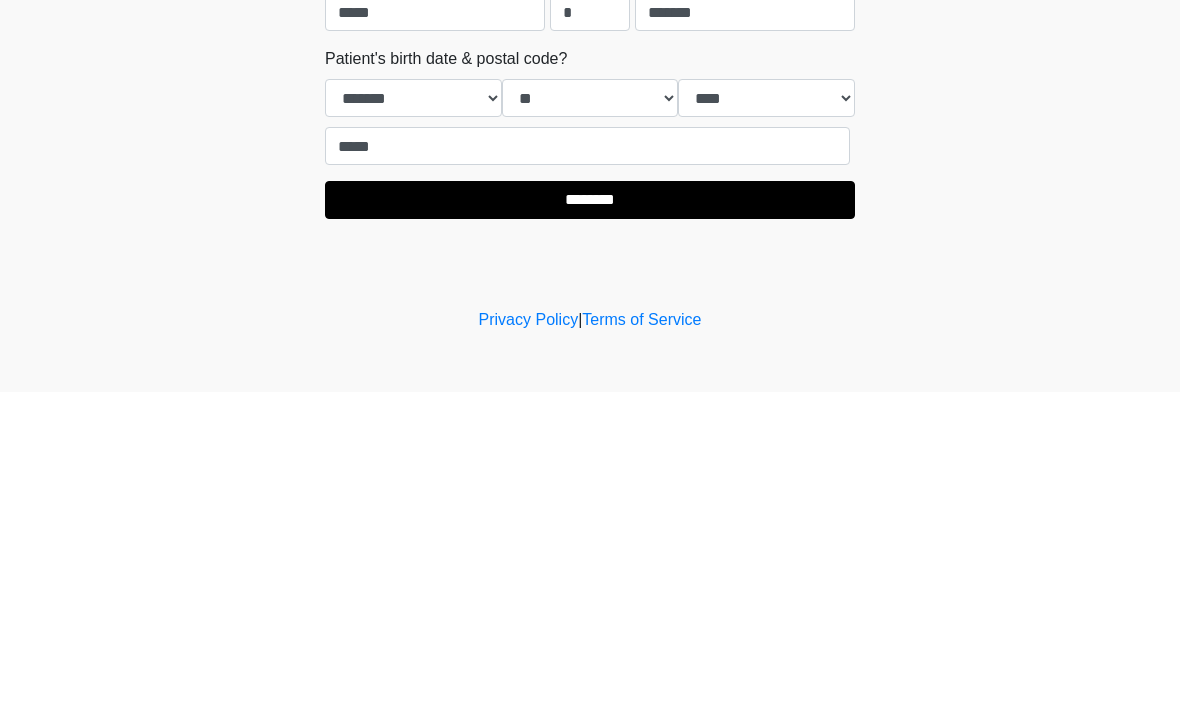 click on "********" at bounding box center (590, 521) 